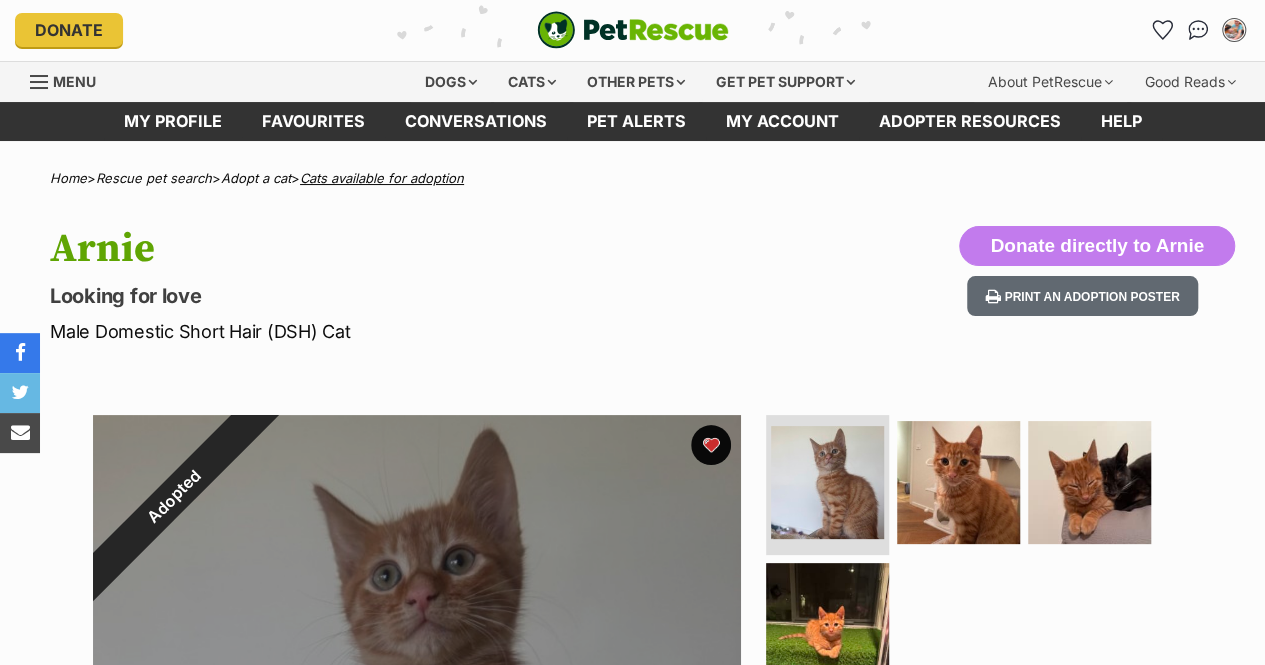 scroll, scrollTop: 1, scrollLeft: 0, axis: vertical 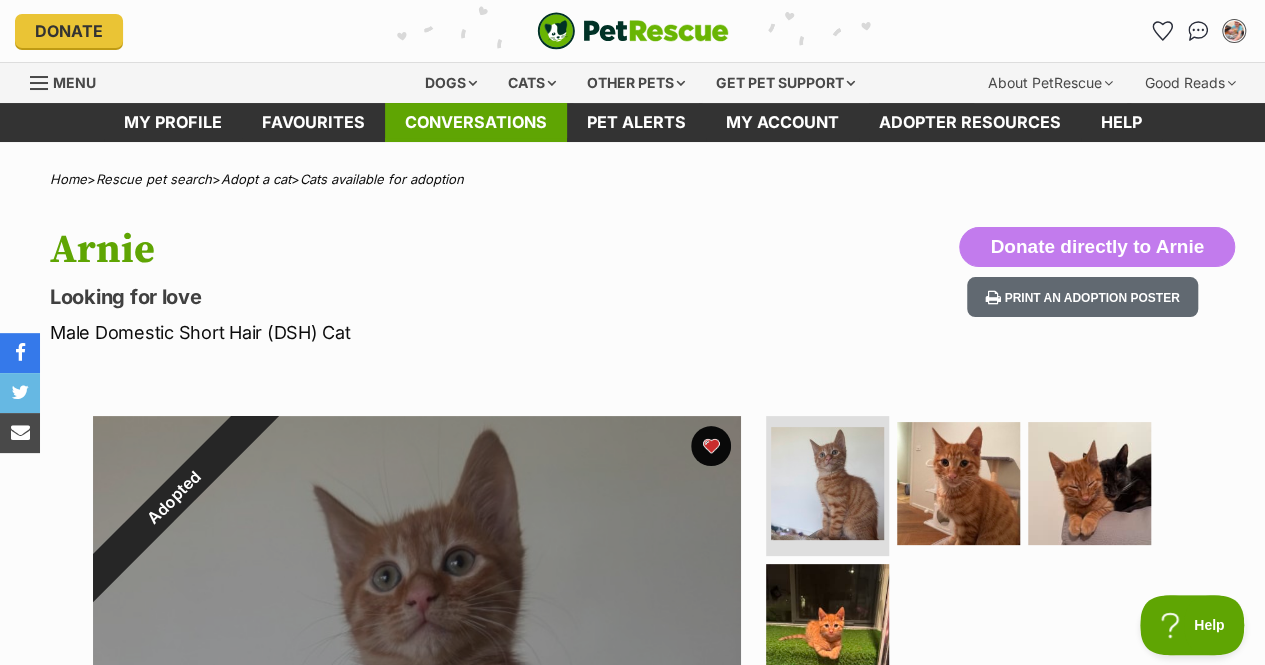click on "Conversations" at bounding box center (476, 122) 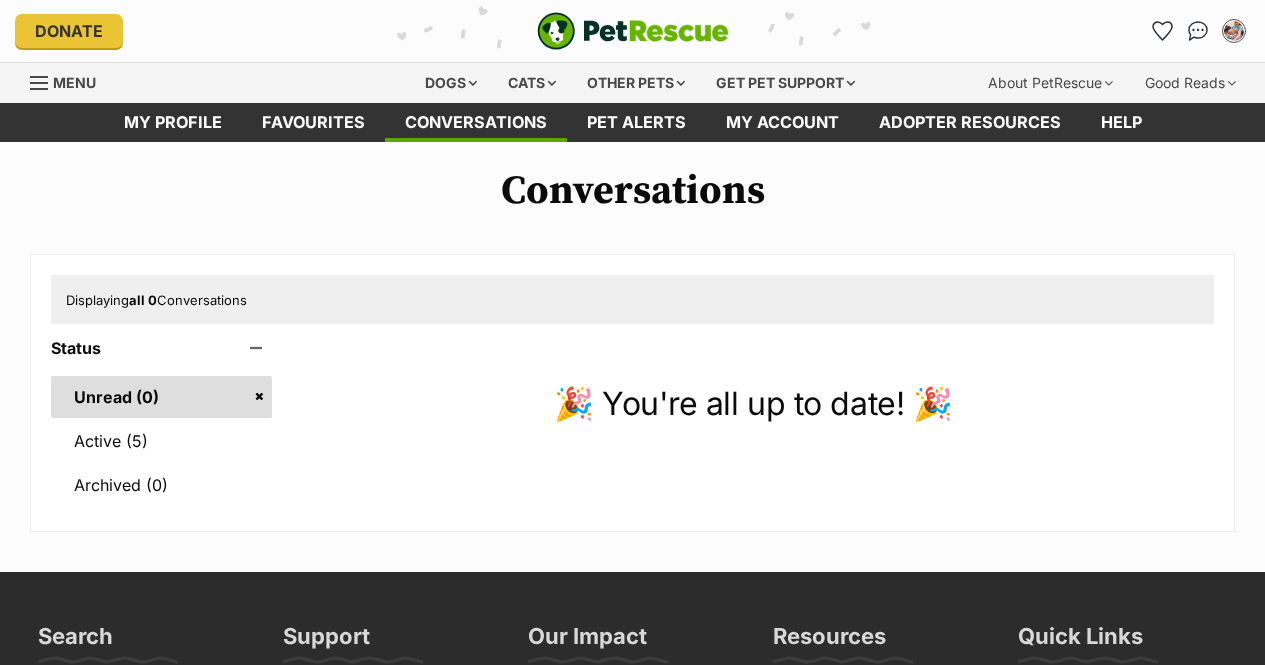 scroll, scrollTop: 0, scrollLeft: 0, axis: both 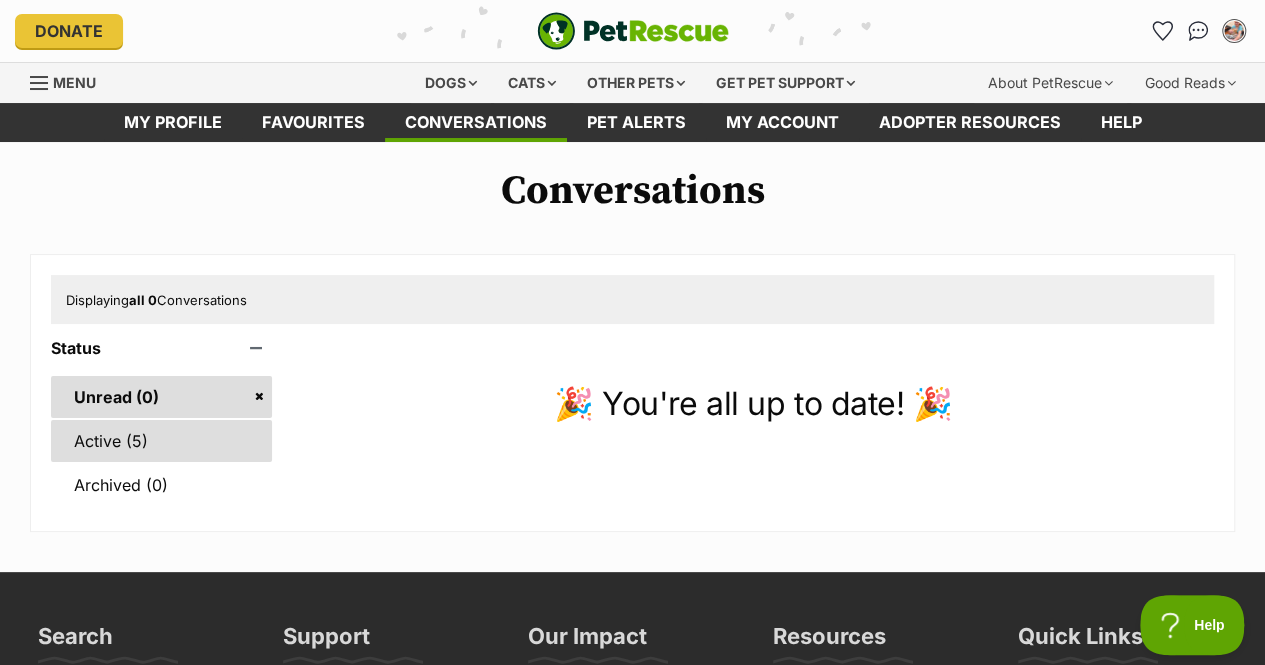 click on "Active (5)" at bounding box center (161, 441) 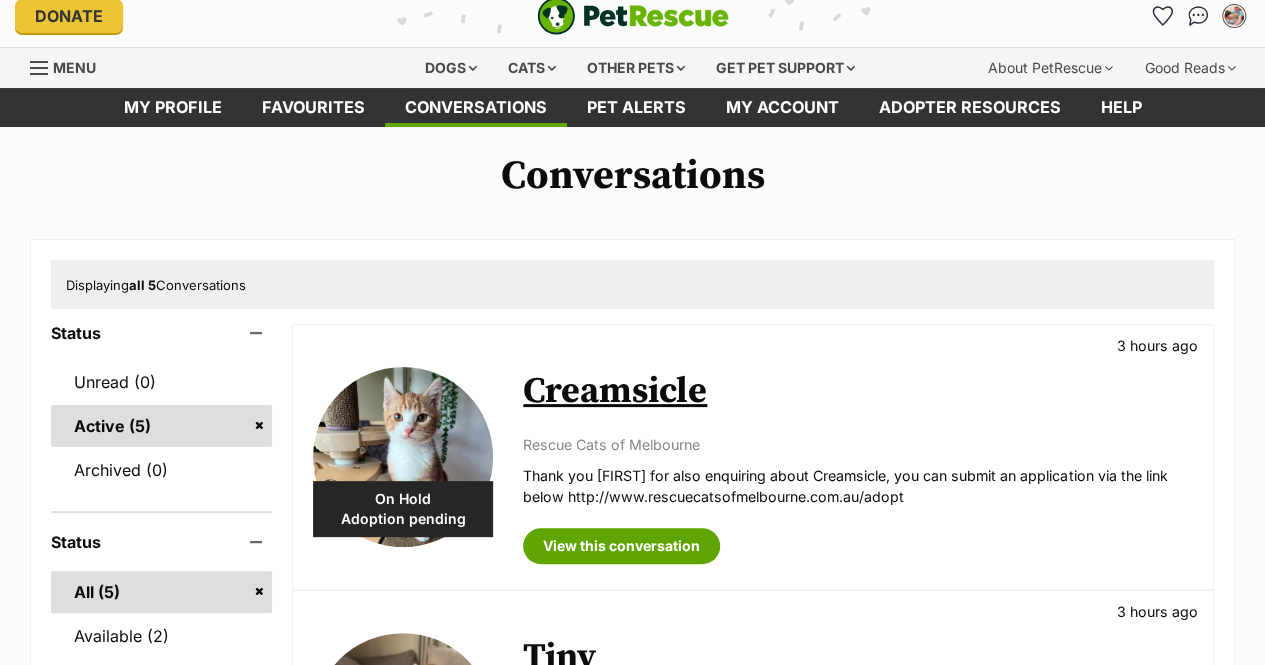 scroll, scrollTop: 0, scrollLeft: 0, axis: both 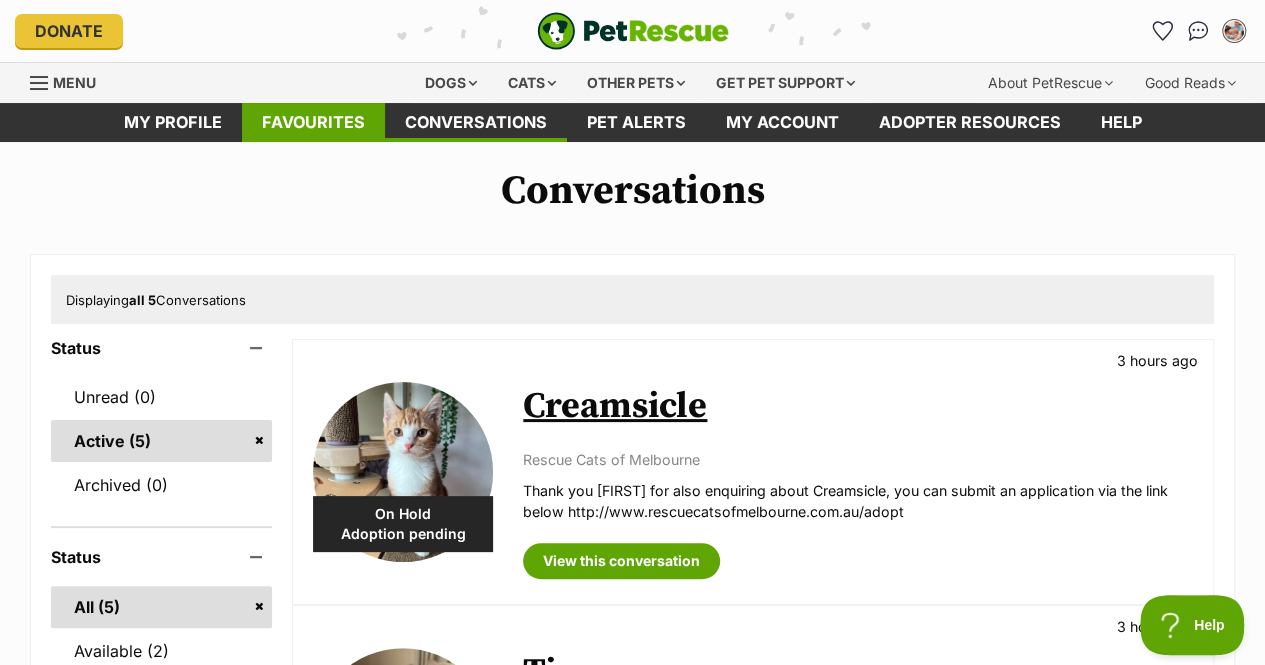 click on "Favourites" at bounding box center (313, 122) 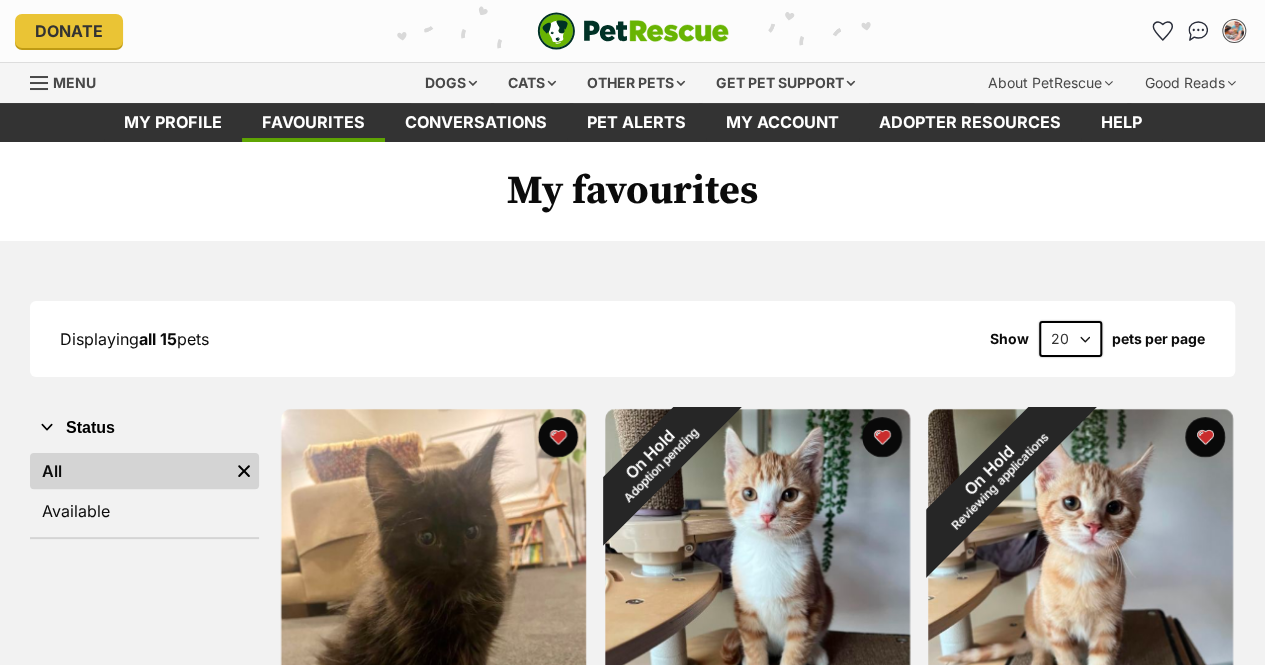 scroll, scrollTop: 76, scrollLeft: 0, axis: vertical 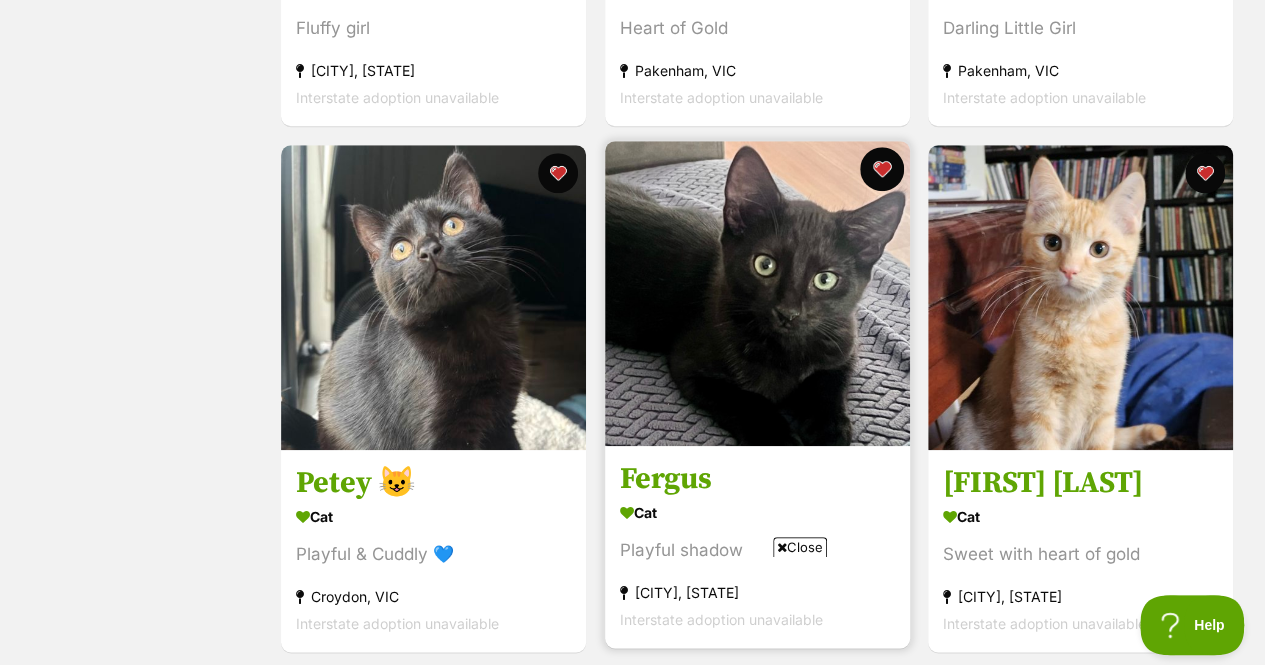 click at bounding box center [881, 169] 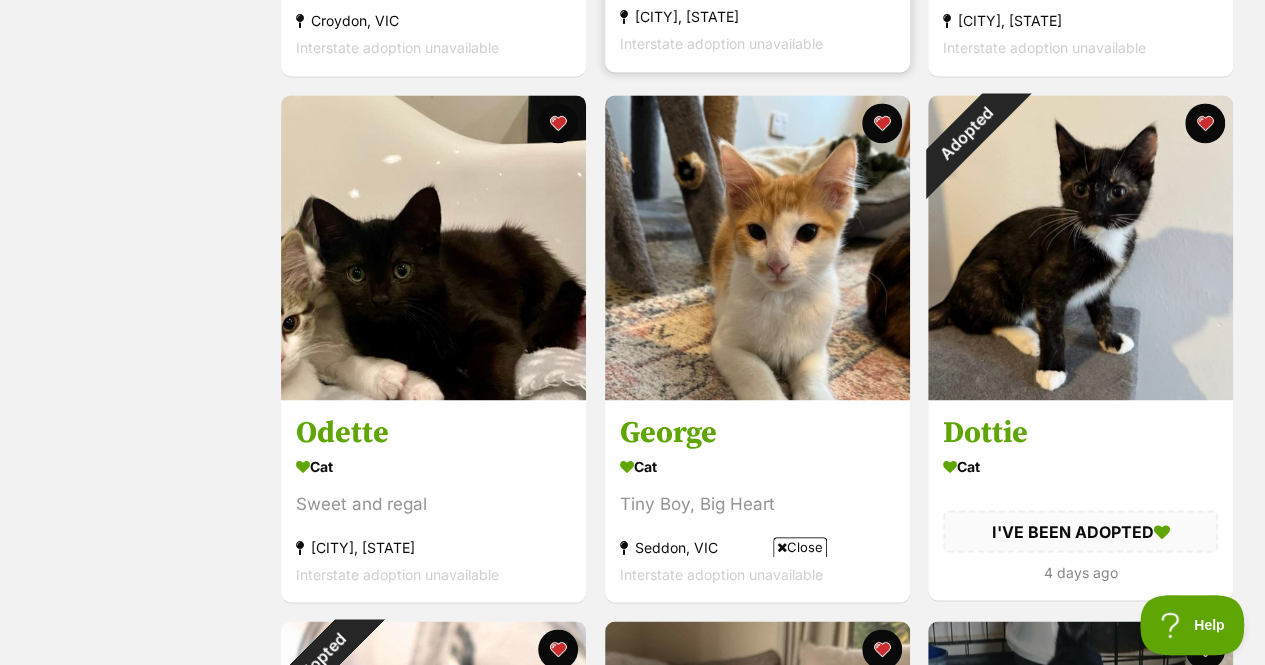 scroll, scrollTop: 1367, scrollLeft: 0, axis: vertical 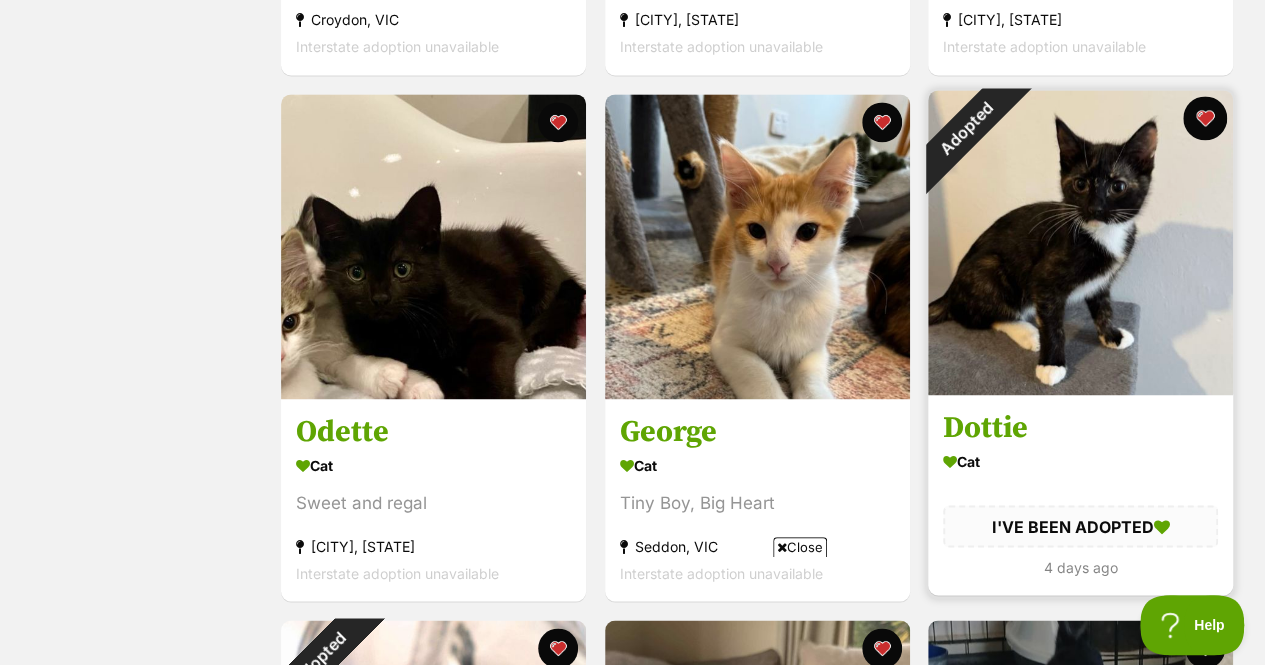 click at bounding box center (1205, 118) 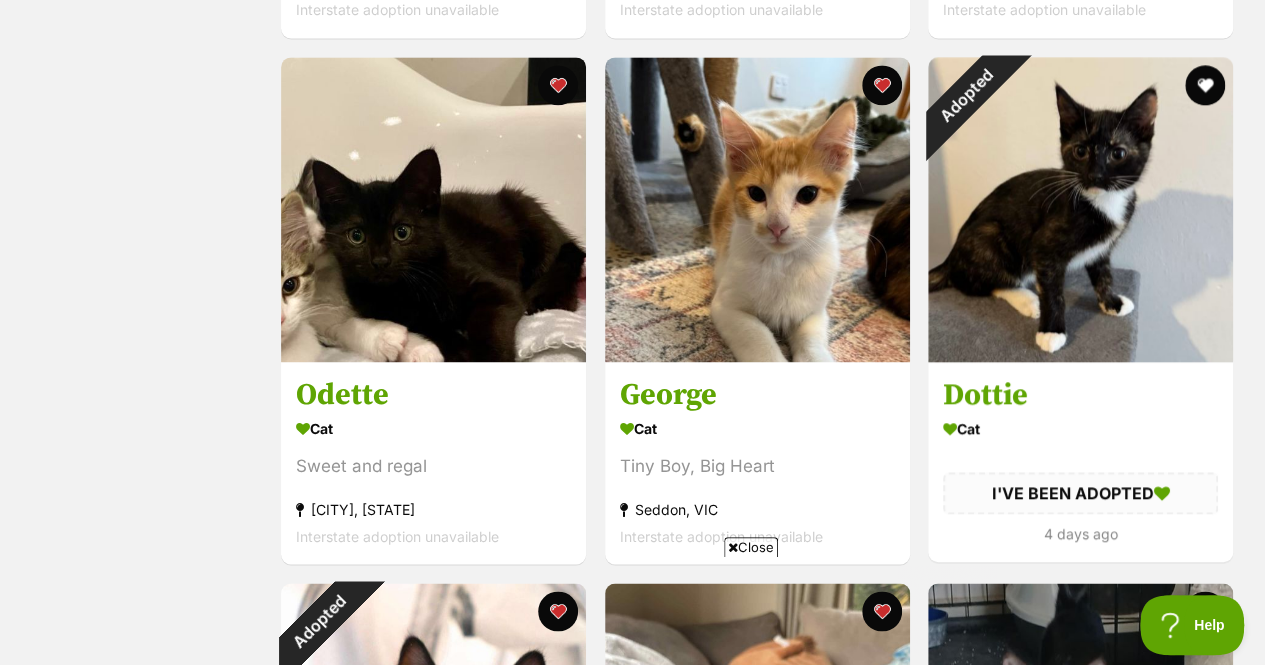 scroll, scrollTop: 1066, scrollLeft: 0, axis: vertical 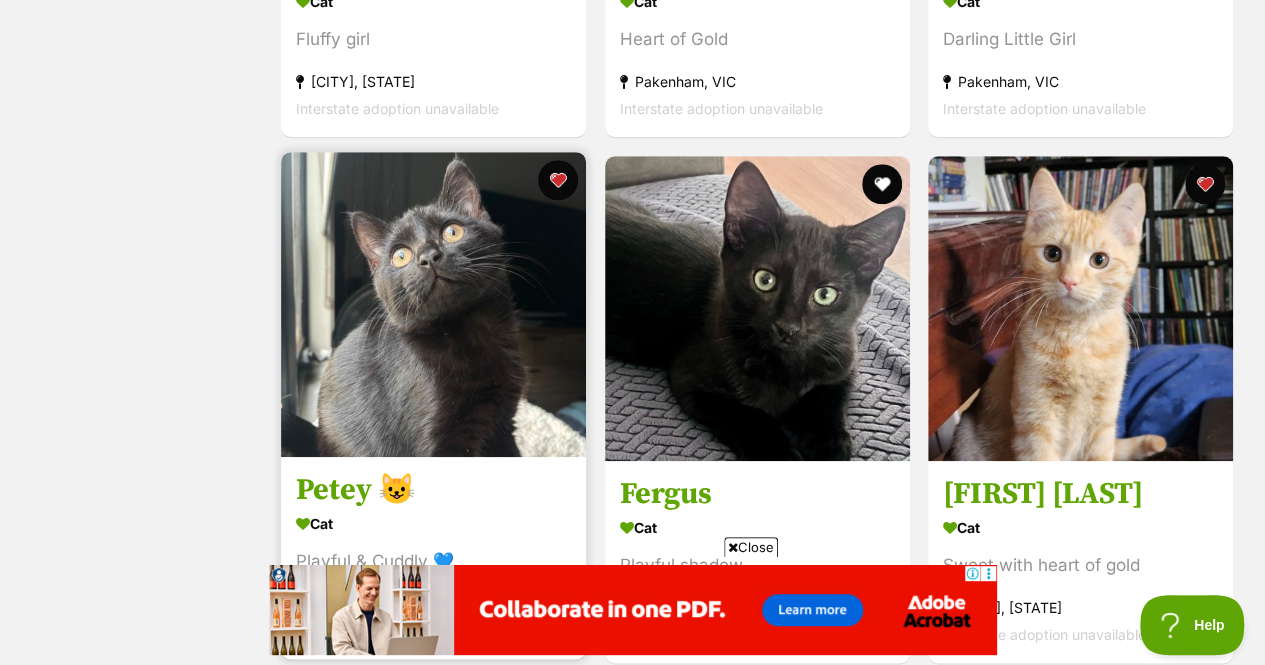 click at bounding box center [433, 304] 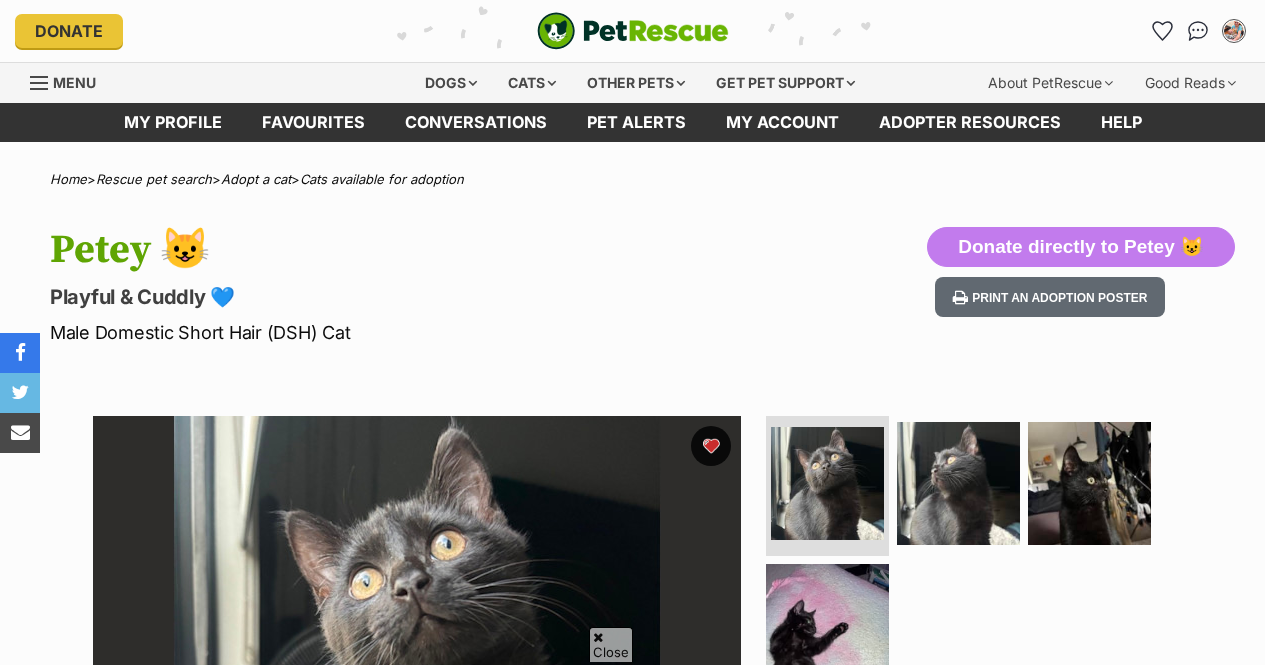 scroll, scrollTop: 677, scrollLeft: 0, axis: vertical 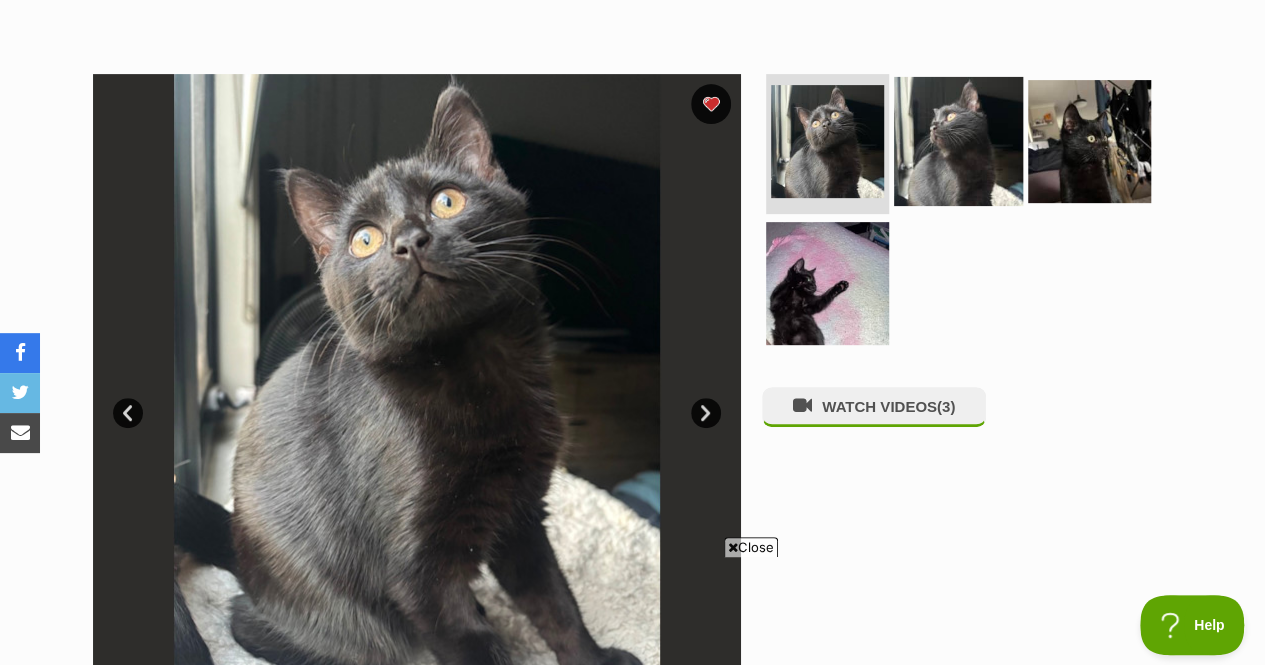 click at bounding box center [958, 141] 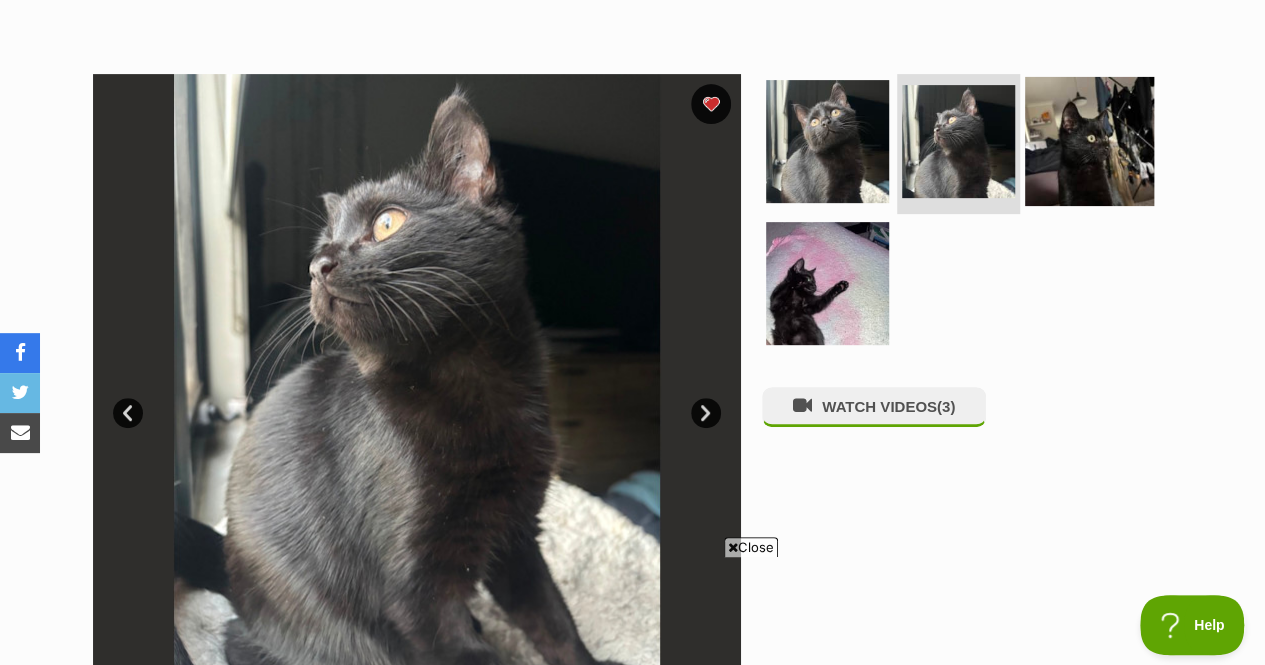 click at bounding box center [1089, 141] 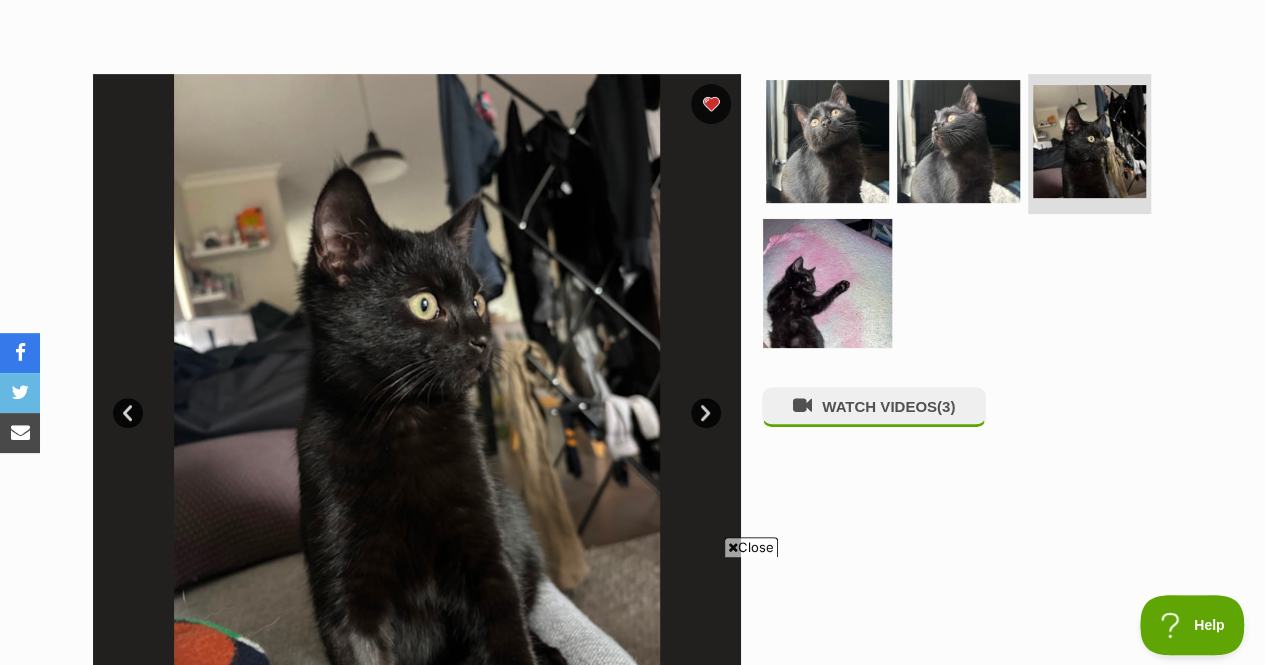 click at bounding box center (827, 282) 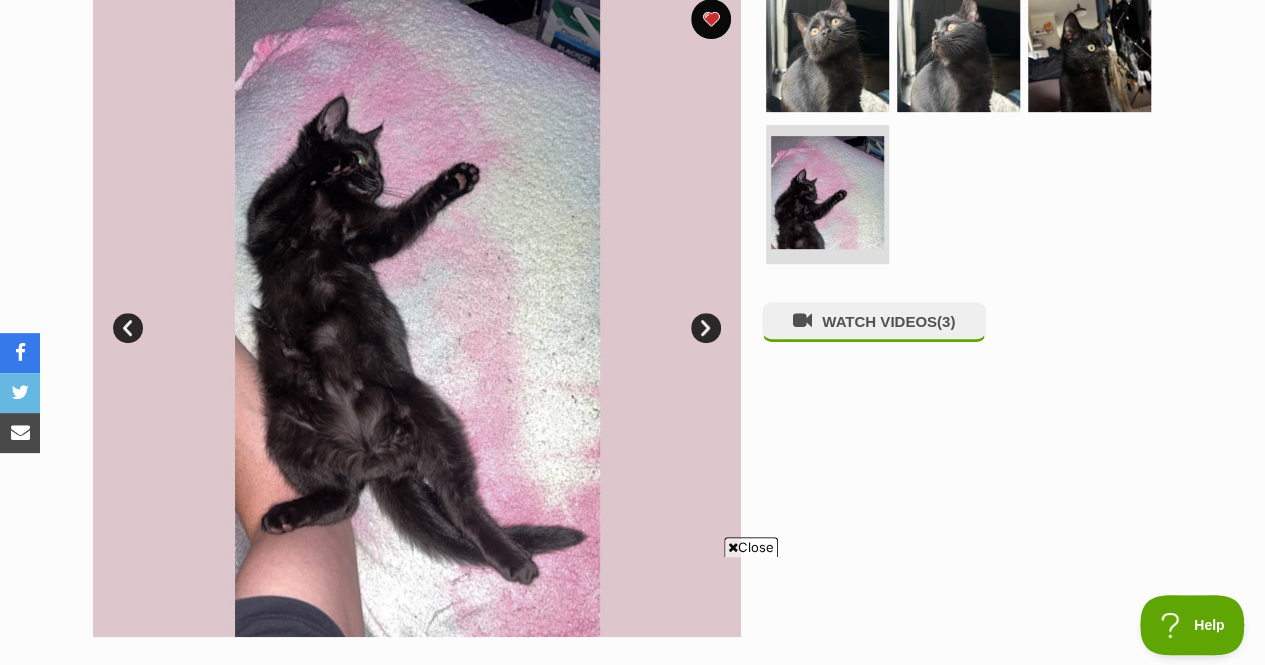 scroll, scrollTop: 428, scrollLeft: 0, axis: vertical 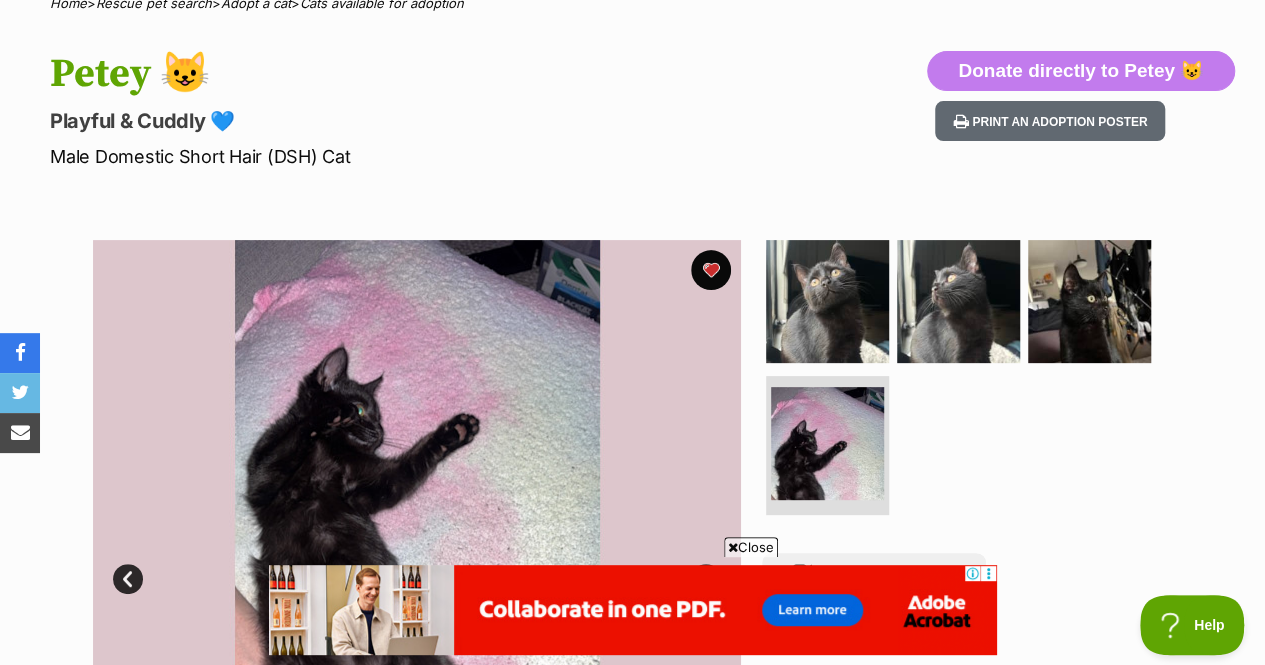 click at bounding box center (417, 564) 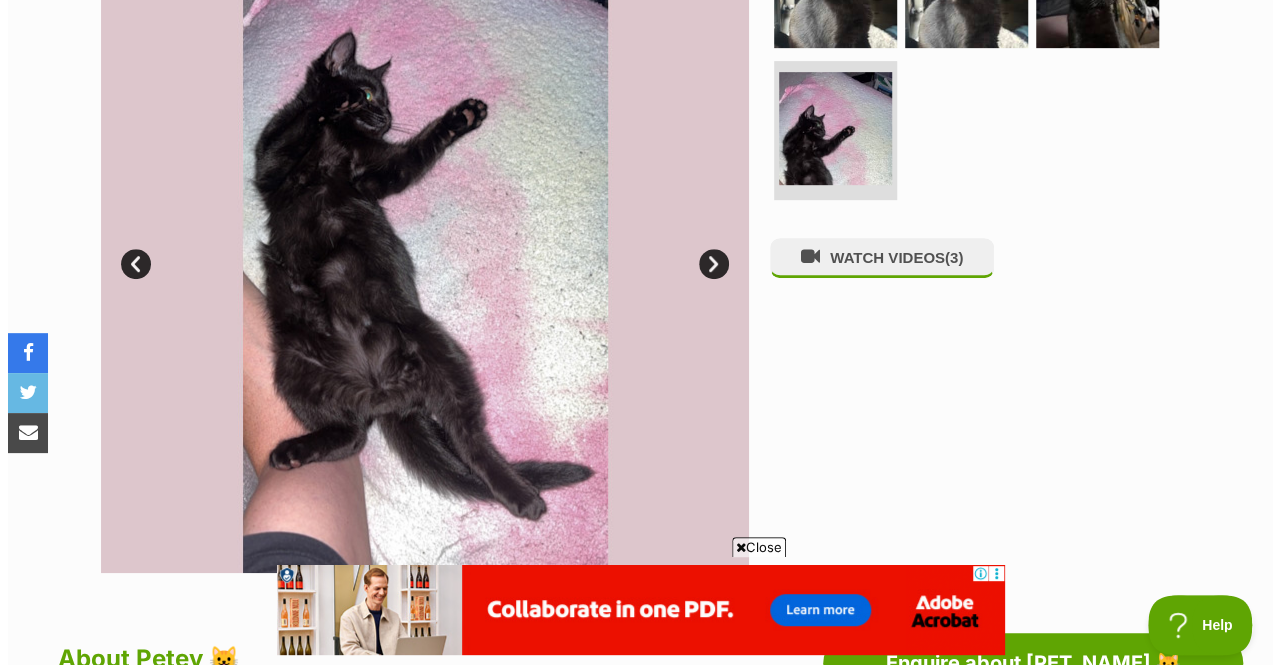 scroll, scrollTop: 498, scrollLeft: 0, axis: vertical 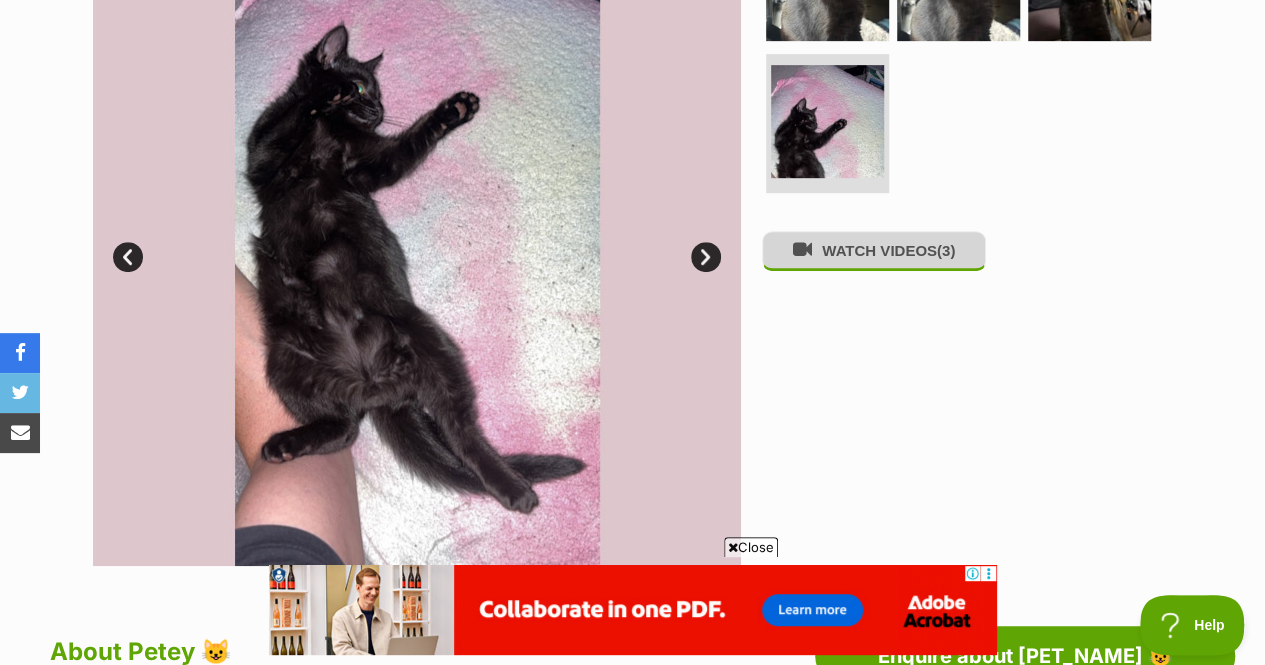 click on "WATCH VIDEOS
(3)" at bounding box center (874, 250) 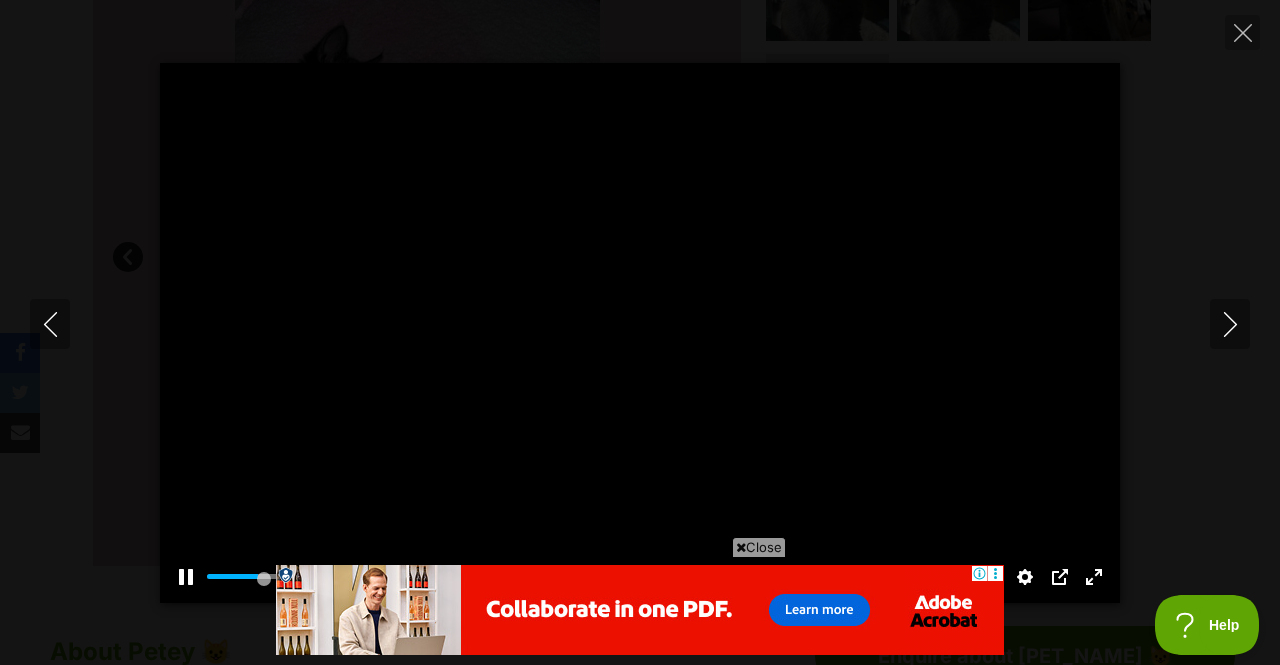 scroll, scrollTop: 0, scrollLeft: 0, axis: both 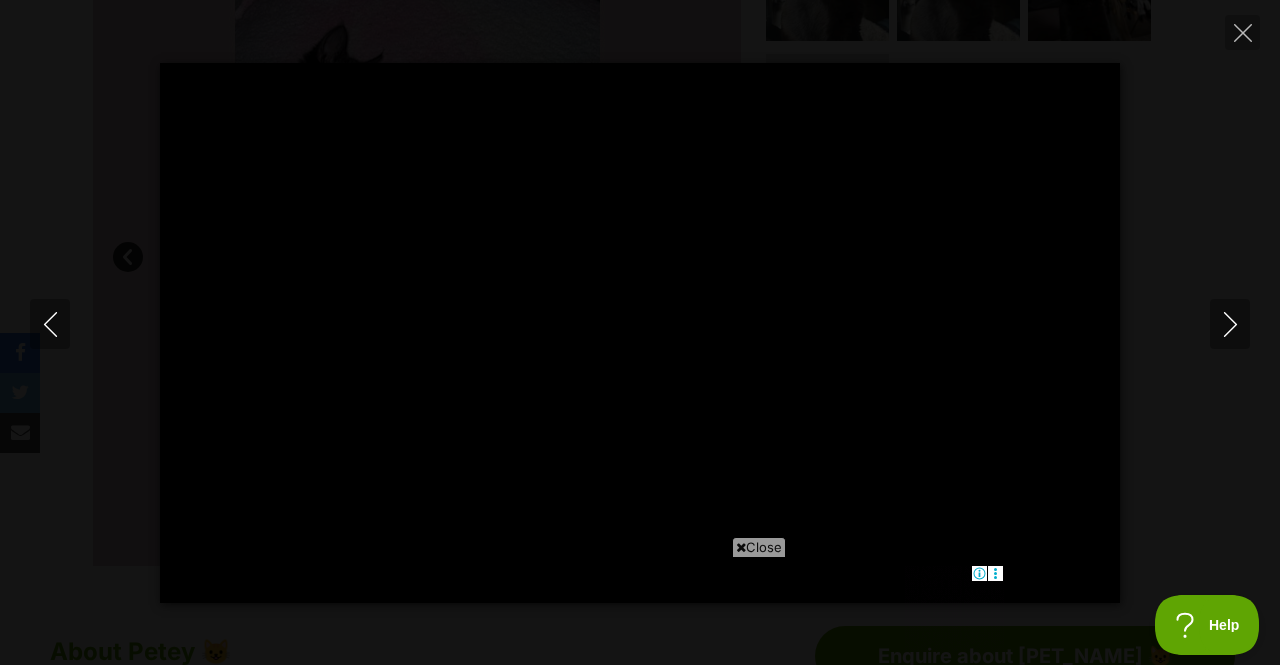 type on "100" 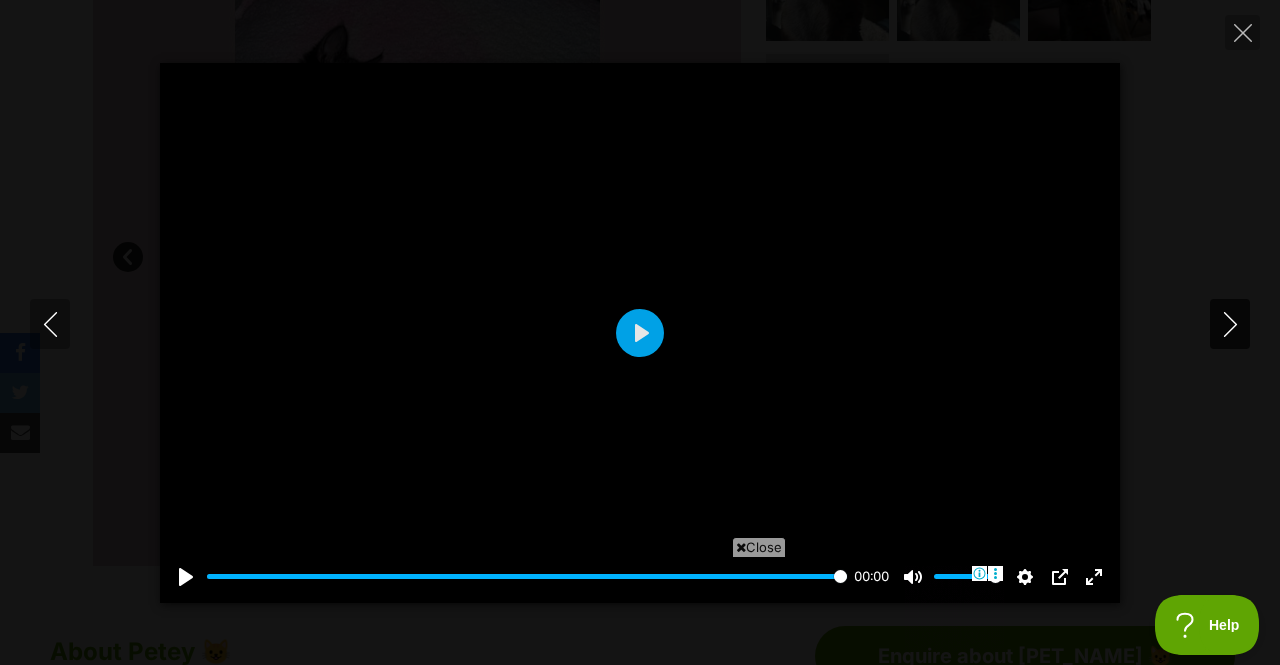 click at bounding box center (1230, 324) 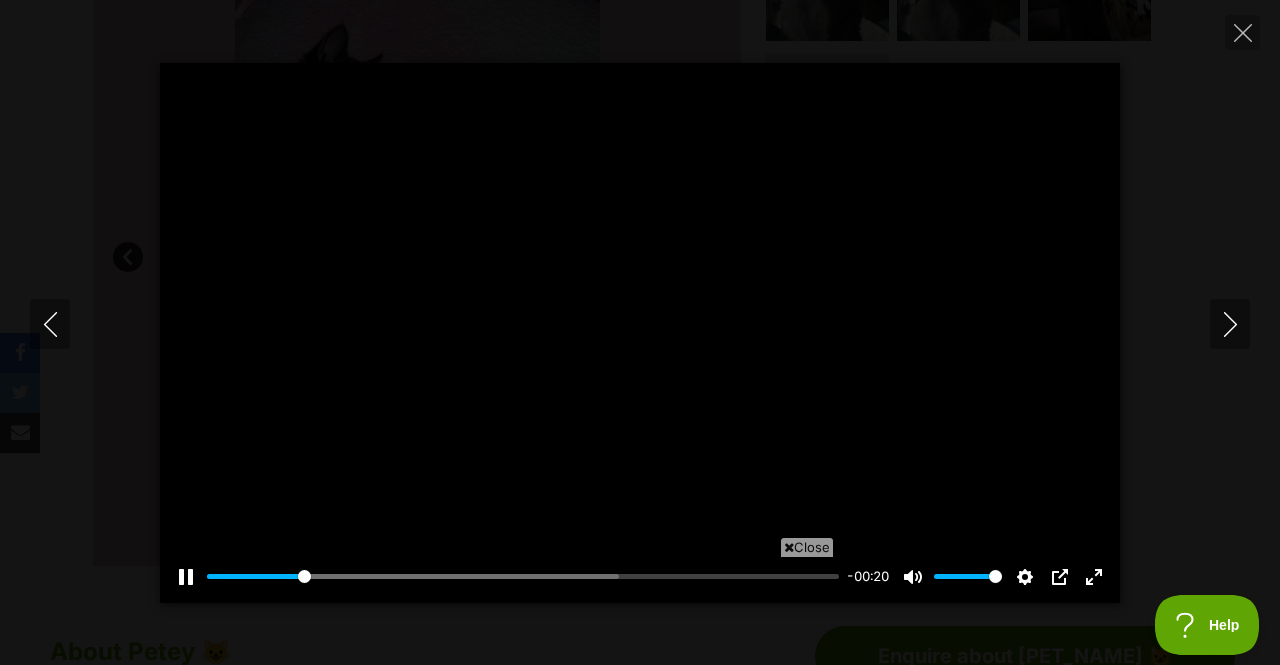 scroll, scrollTop: 0, scrollLeft: 0, axis: both 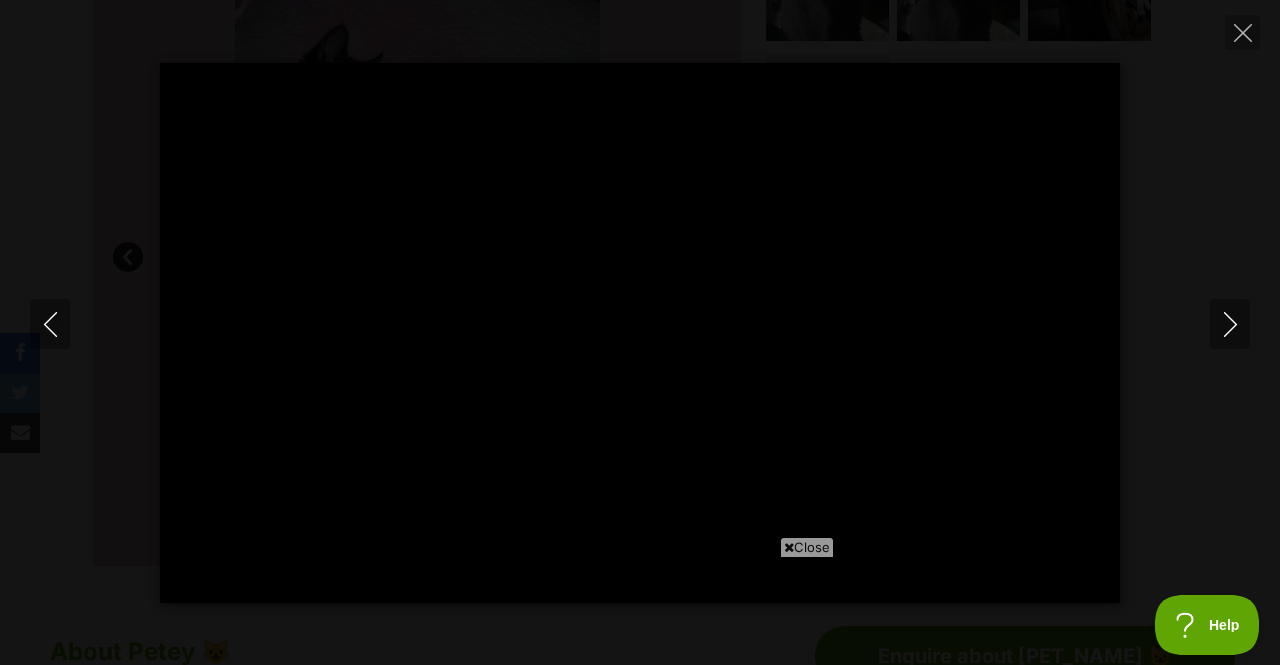 type on "100" 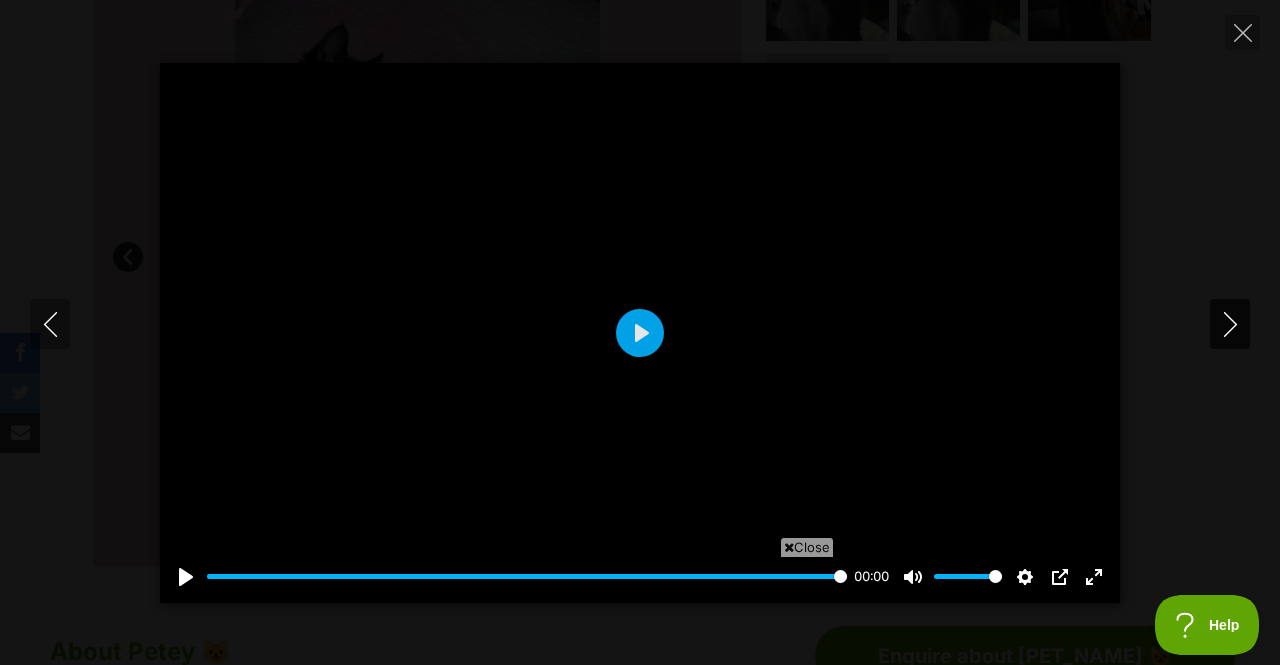 click at bounding box center (1230, 324) 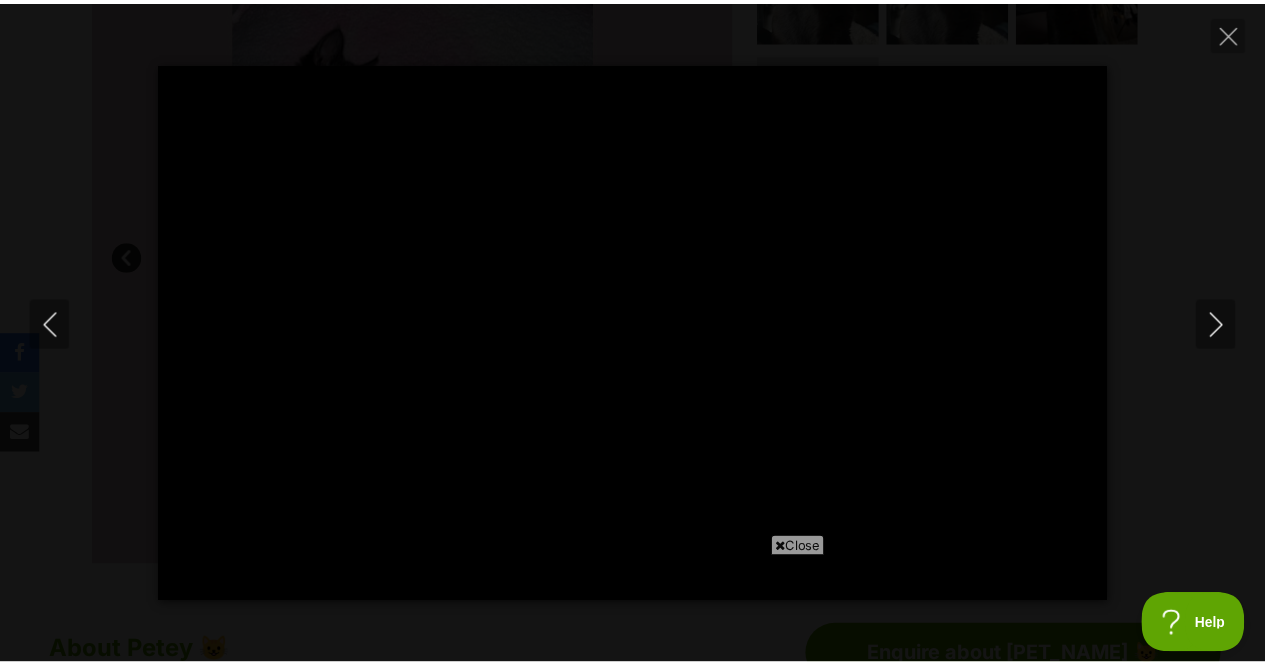 scroll, scrollTop: 0, scrollLeft: 0, axis: both 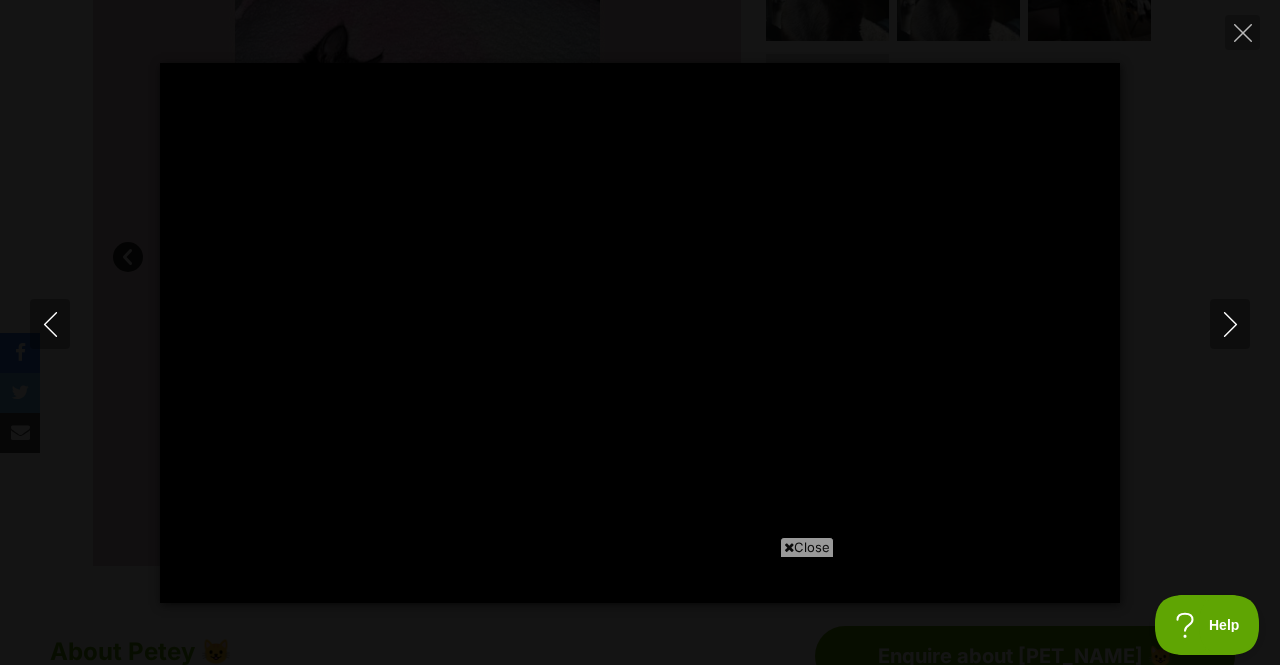 type on "100" 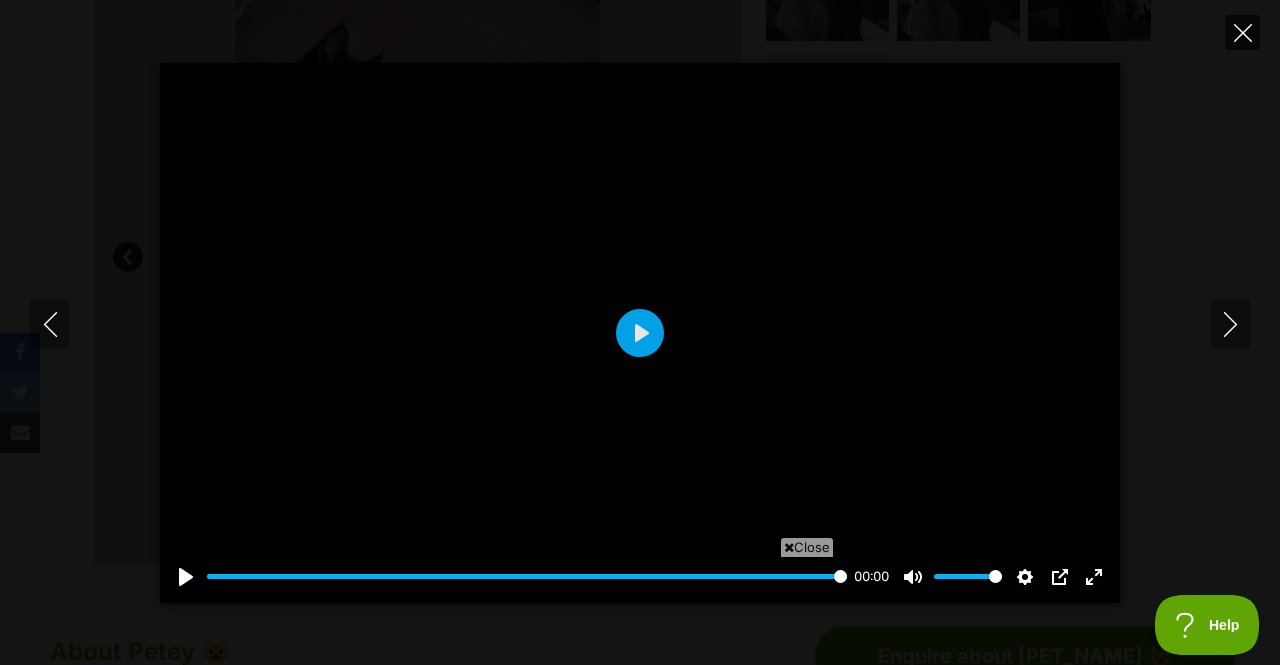 click 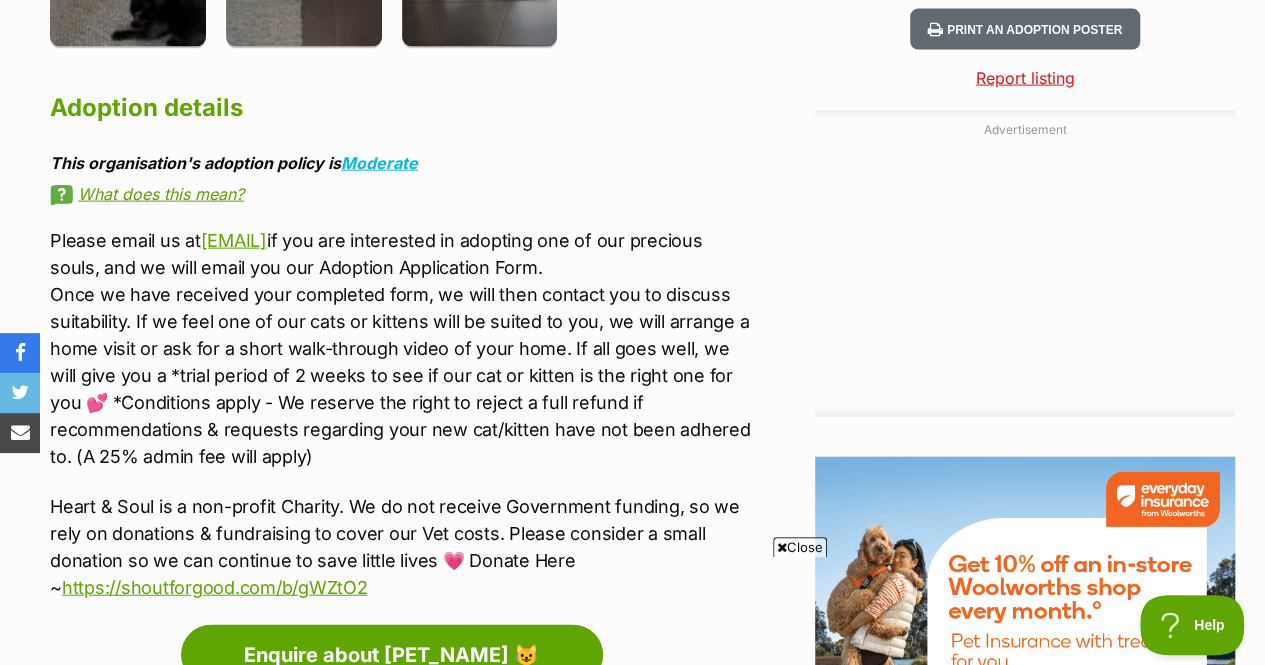 scroll, scrollTop: 2138, scrollLeft: 0, axis: vertical 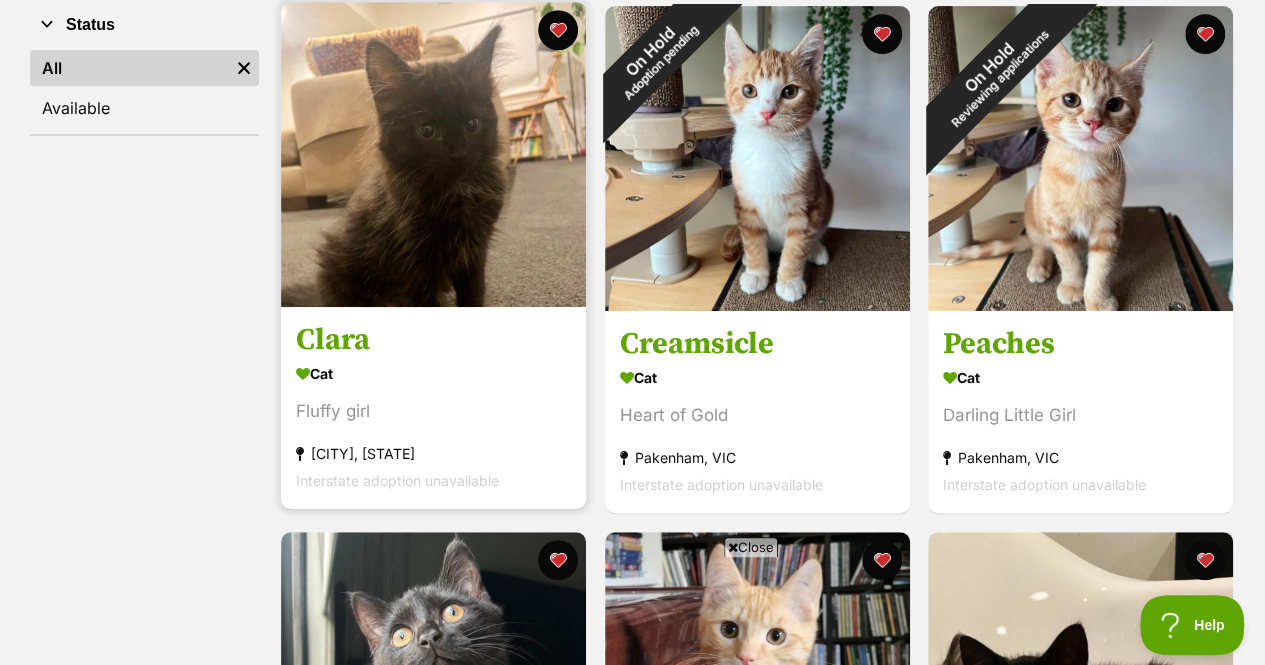 click on "Clara" at bounding box center (433, 340) 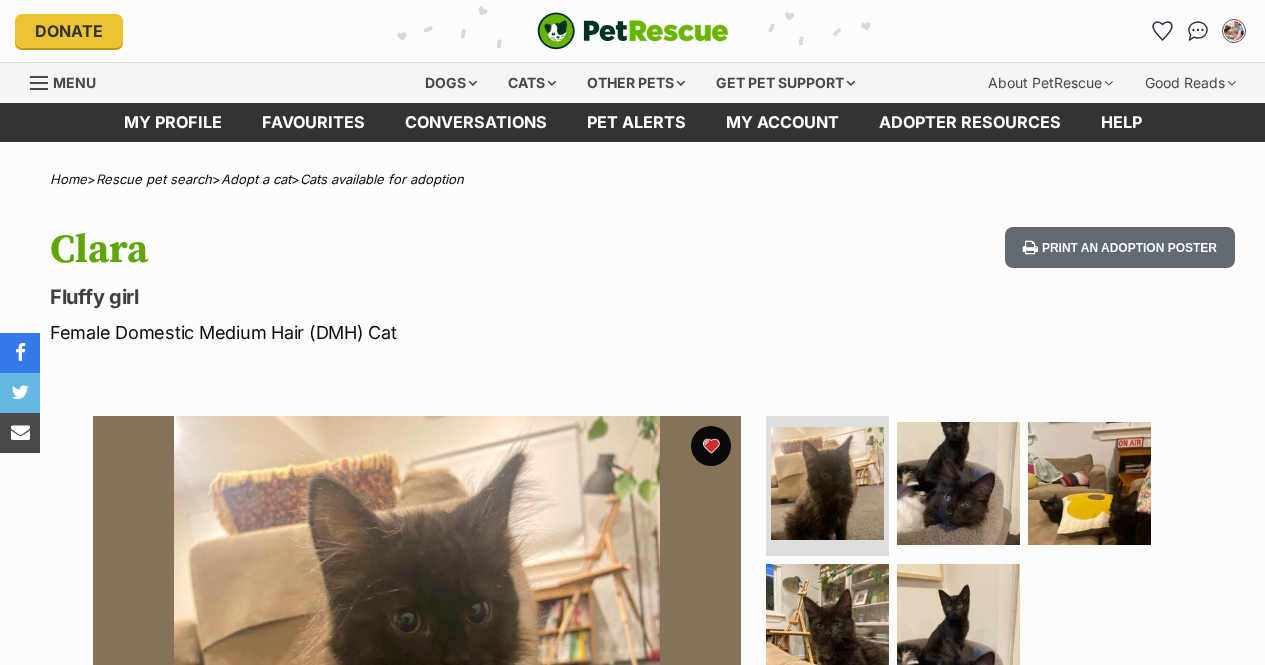 scroll, scrollTop: 0, scrollLeft: 0, axis: both 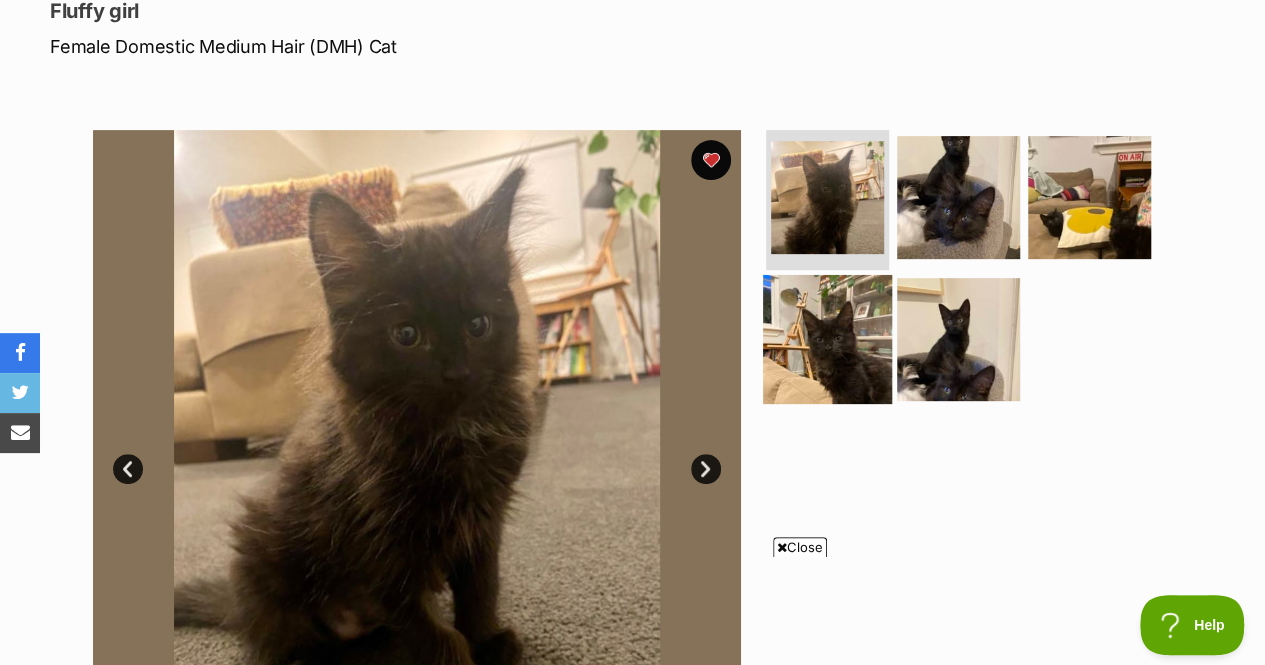 click at bounding box center (827, 338) 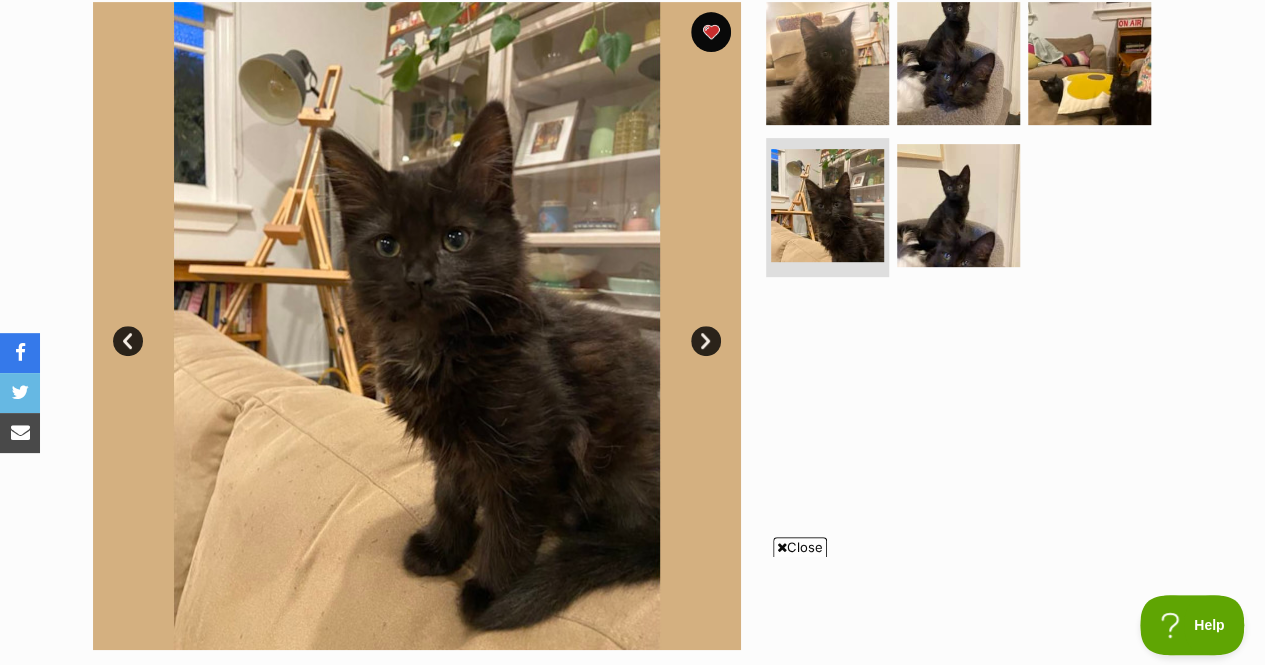 scroll, scrollTop: 384, scrollLeft: 0, axis: vertical 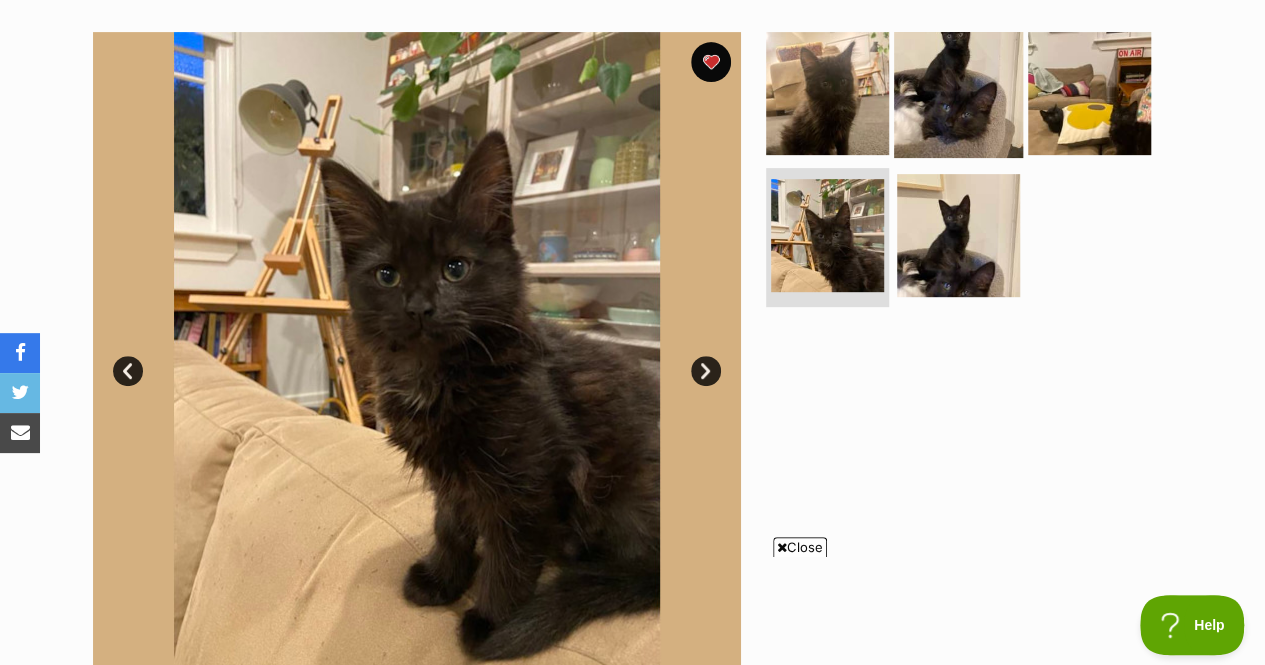 click at bounding box center (958, 93) 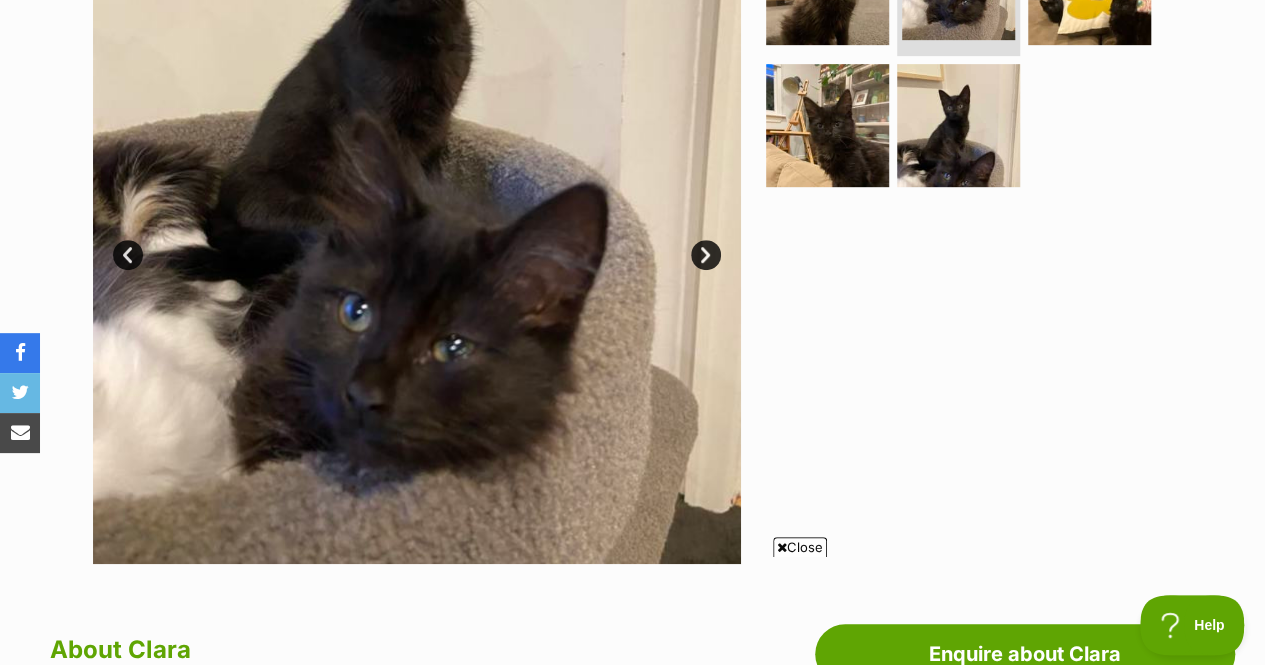 scroll, scrollTop: 501, scrollLeft: 0, axis: vertical 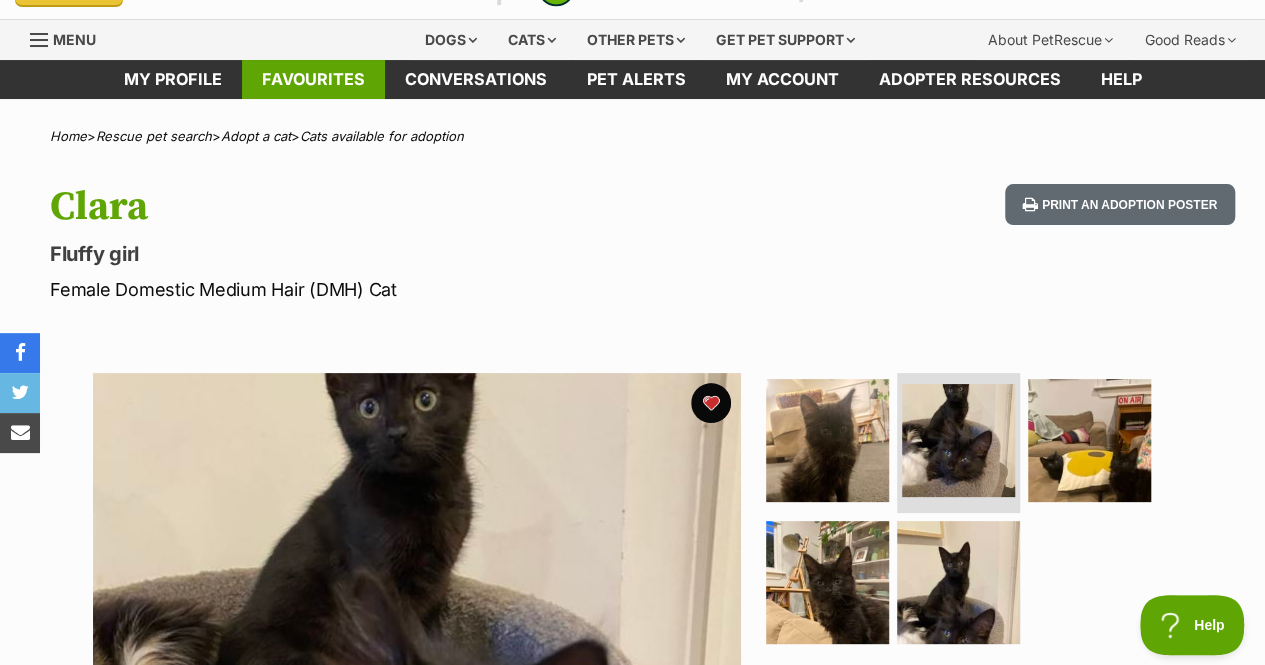click on "Favourites" at bounding box center [313, 79] 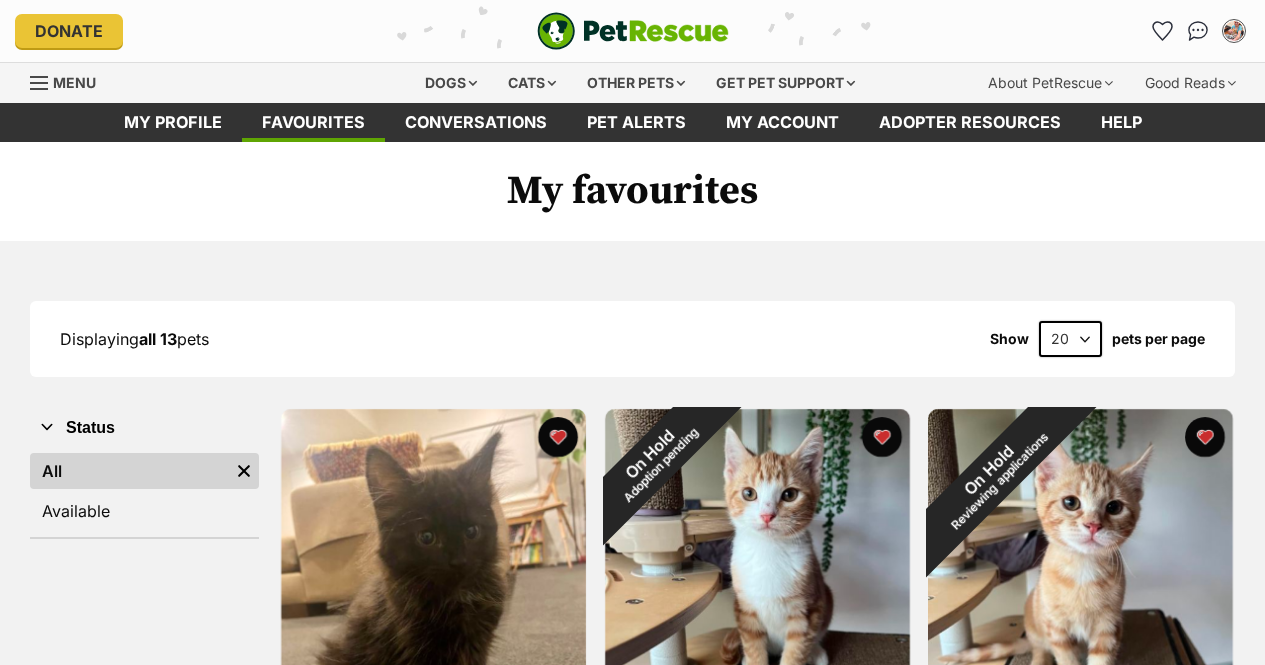 scroll, scrollTop: 0, scrollLeft: 0, axis: both 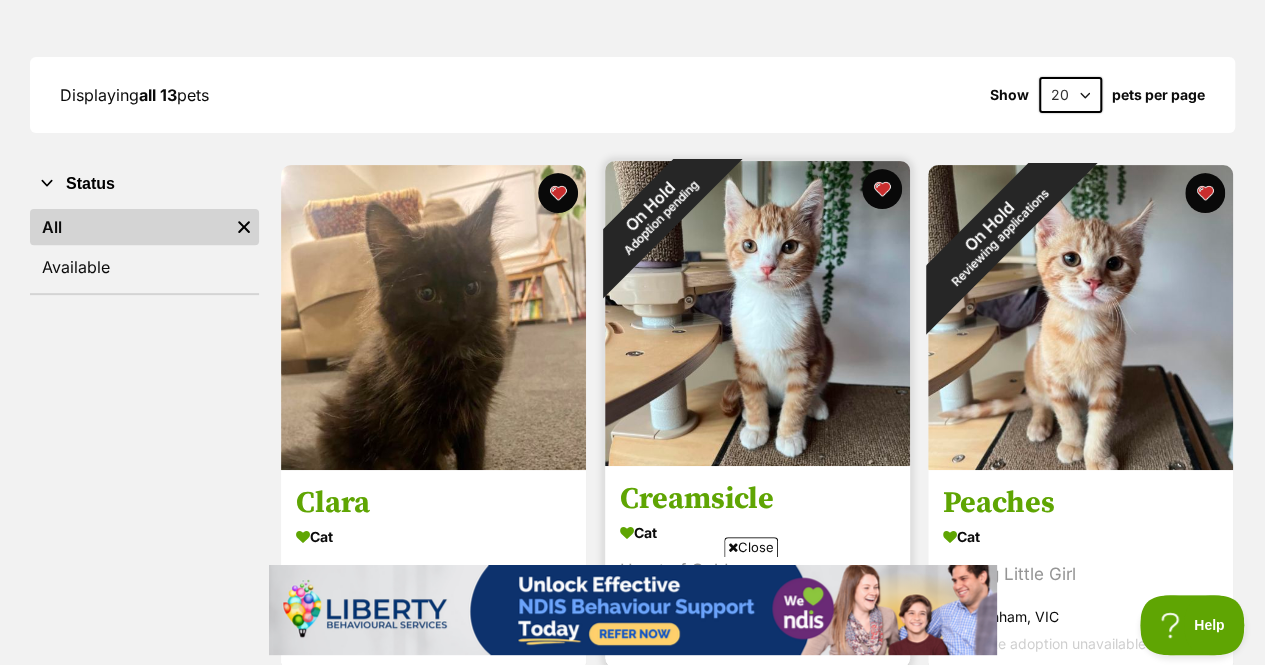 click on "Creamsicle" at bounding box center [757, 499] 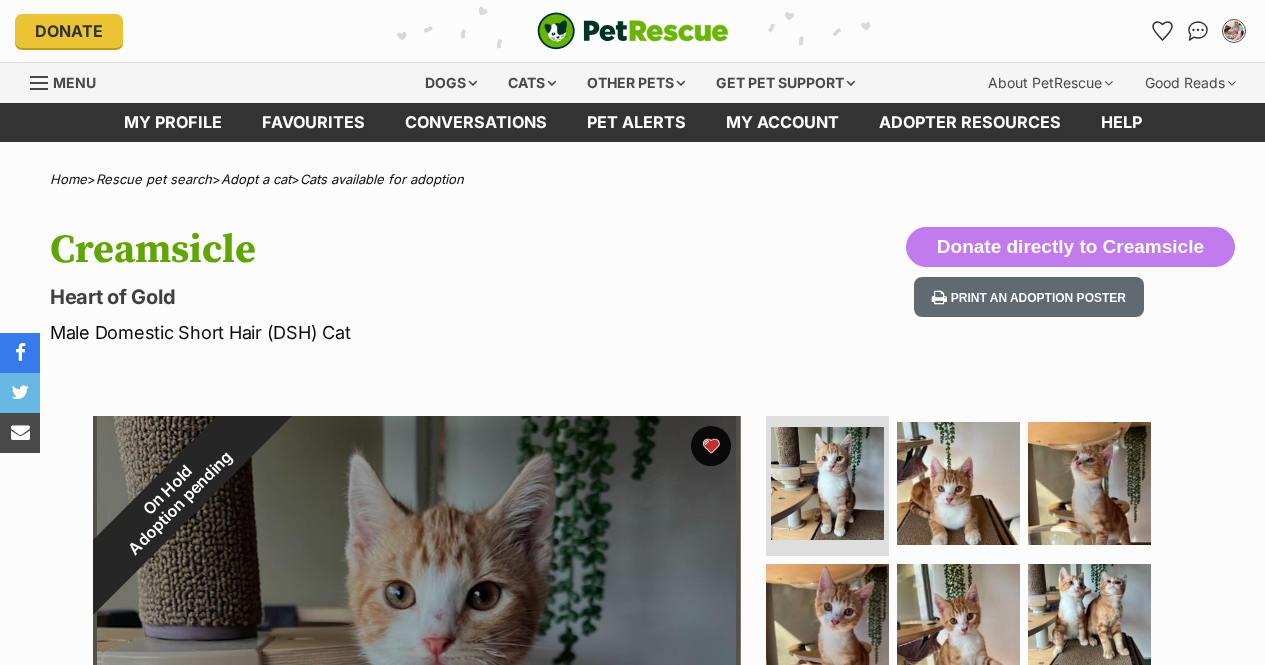 scroll, scrollTop: 0, scrollLeft: 0, axis: both 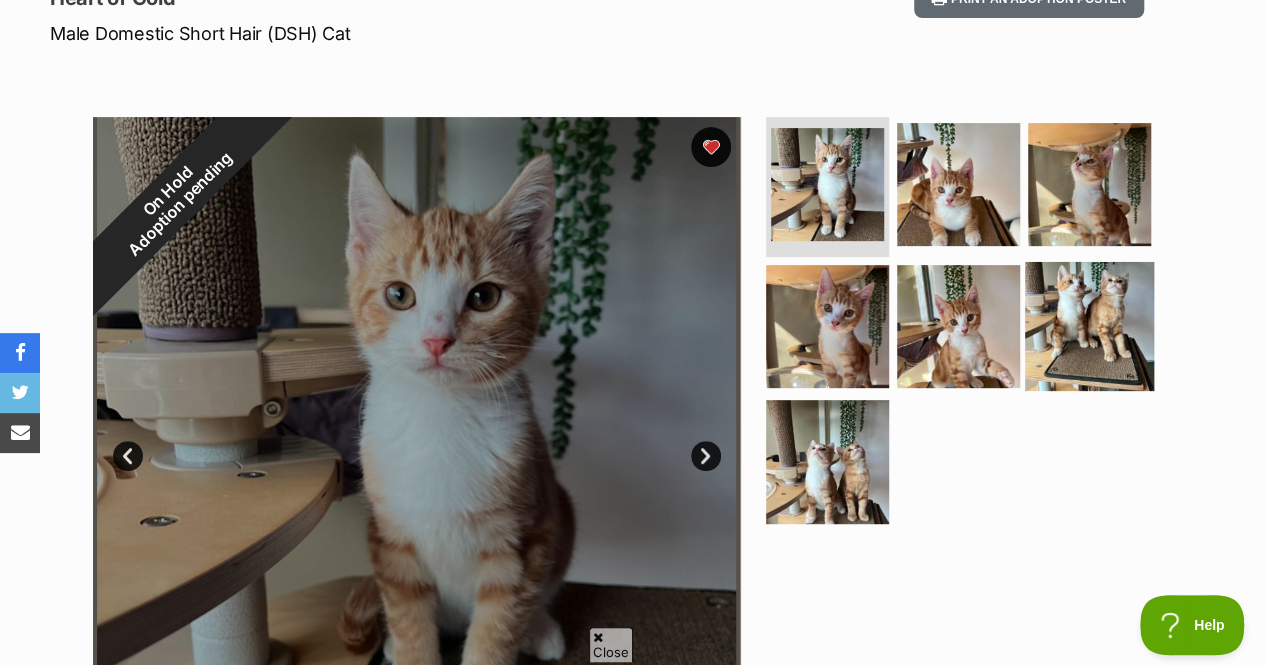 click at bounding box center (1089, 325) 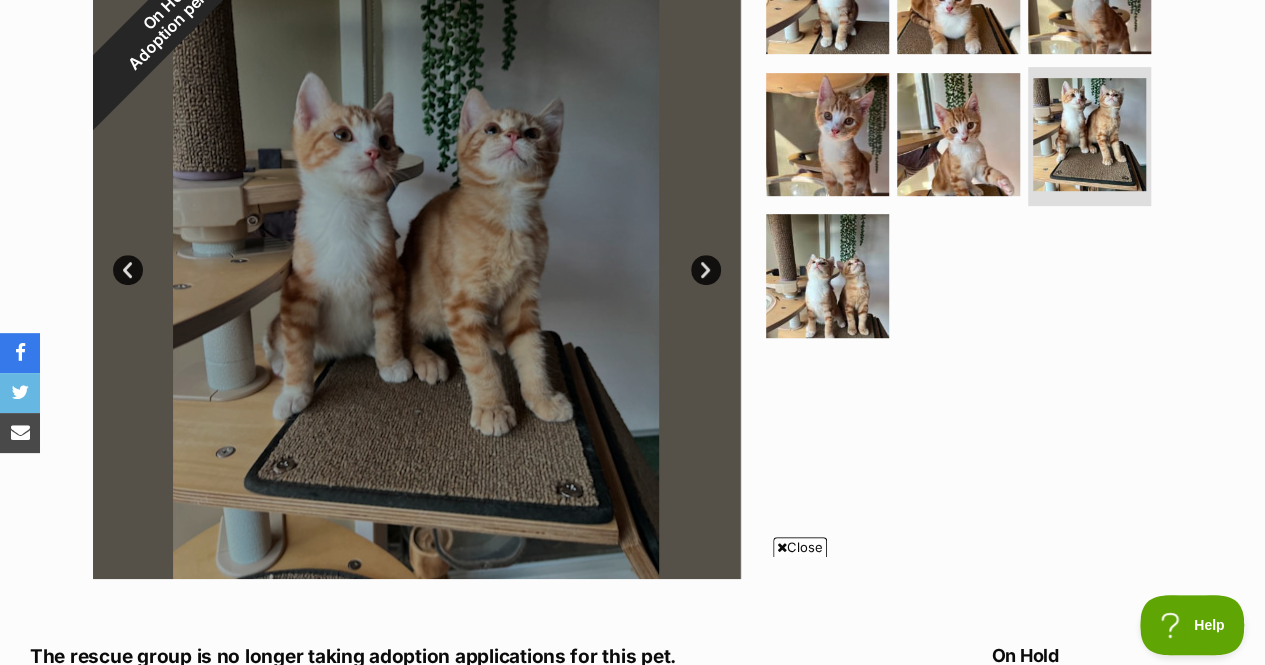 scroll, scrollTop: 0, scrollLeft: 0, axis: both 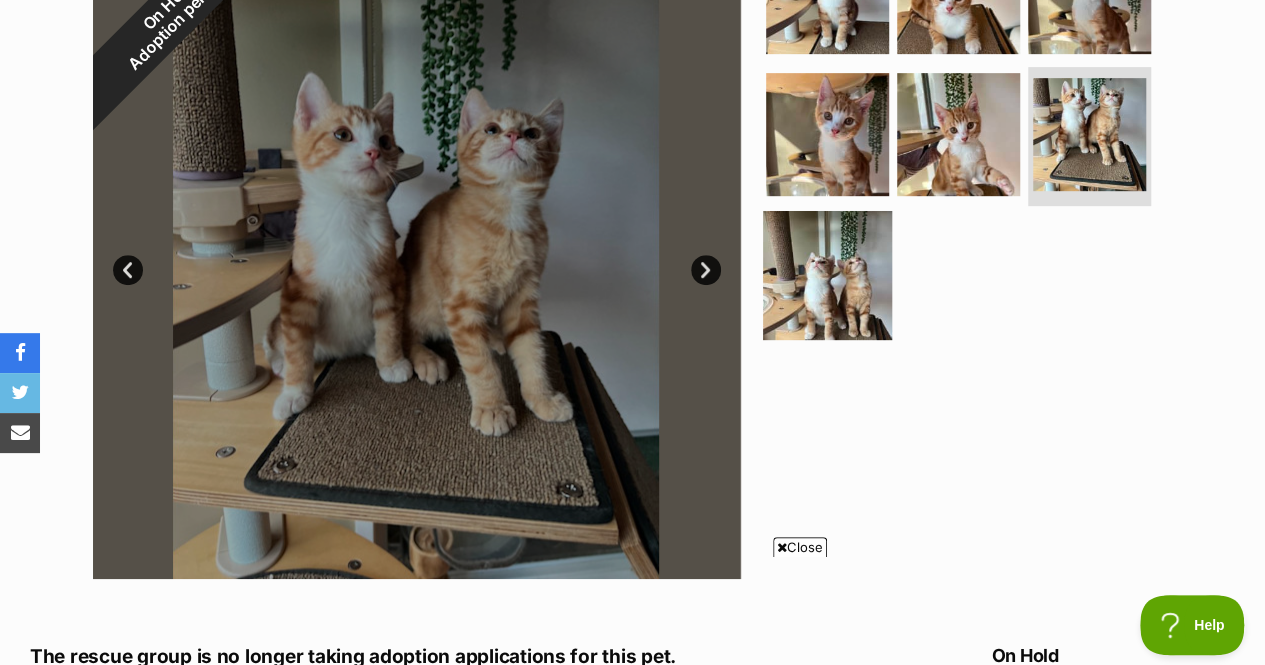 click at bounding box center (827, 275) 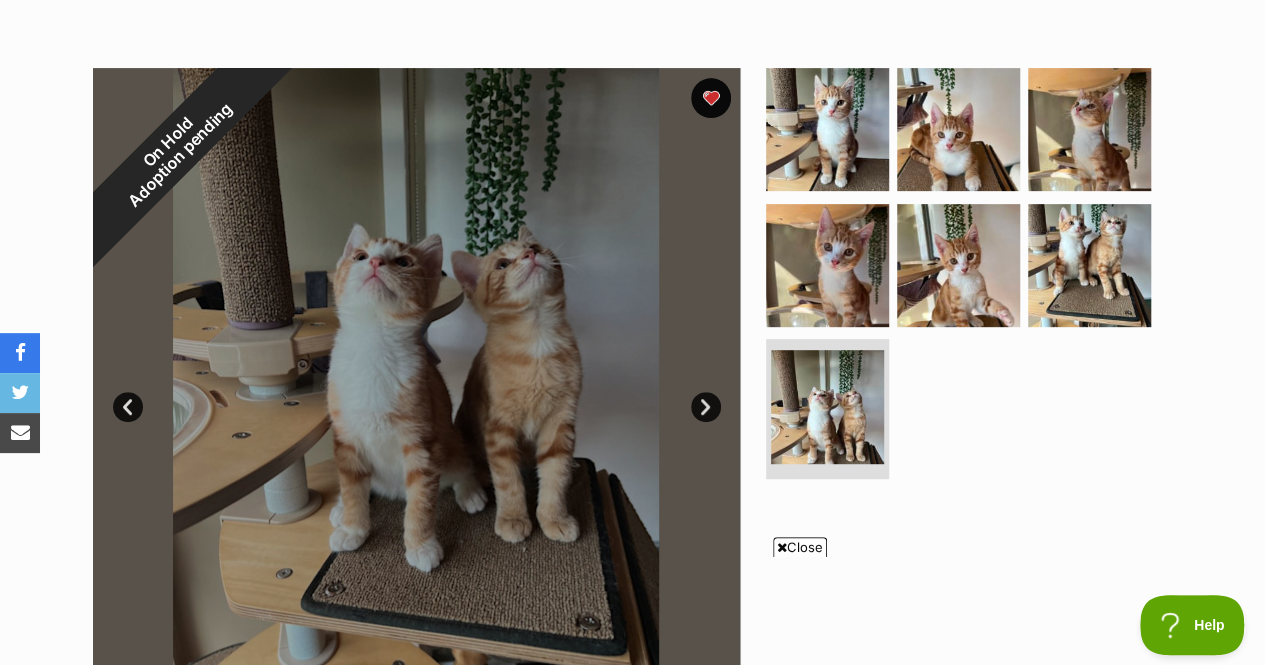 scroll, scrollTop: 347, scrollLeft: 0, axis: vertical 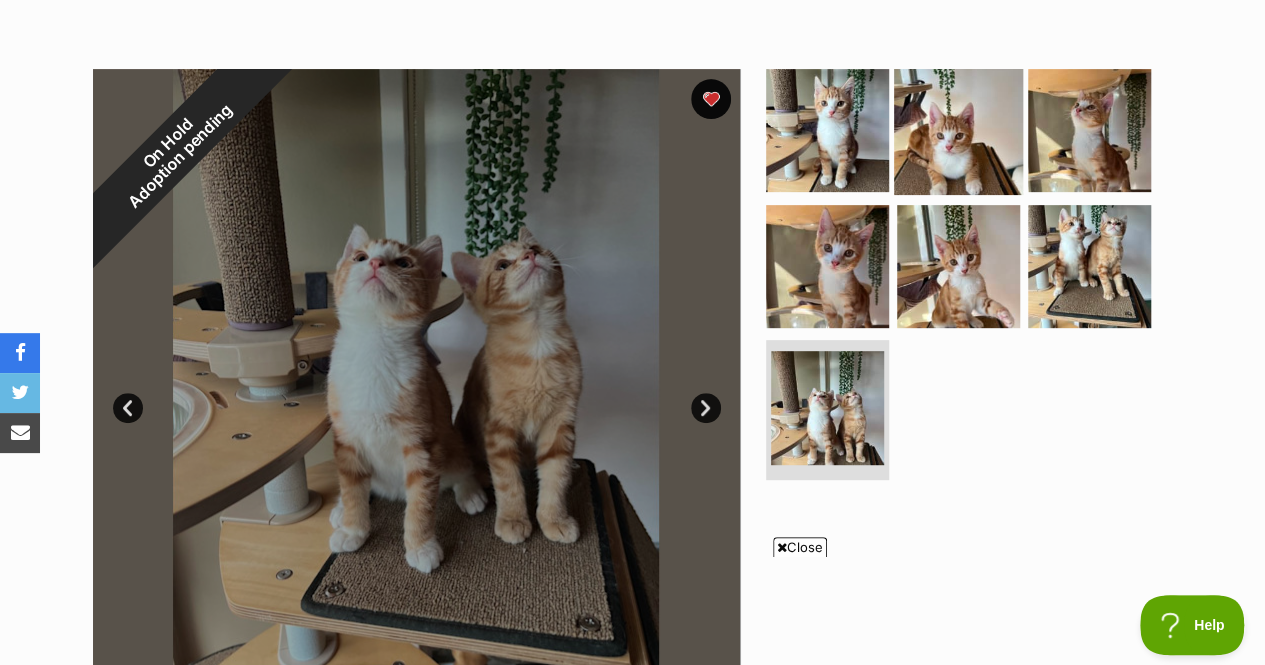 click at bounding box center (958, 130) 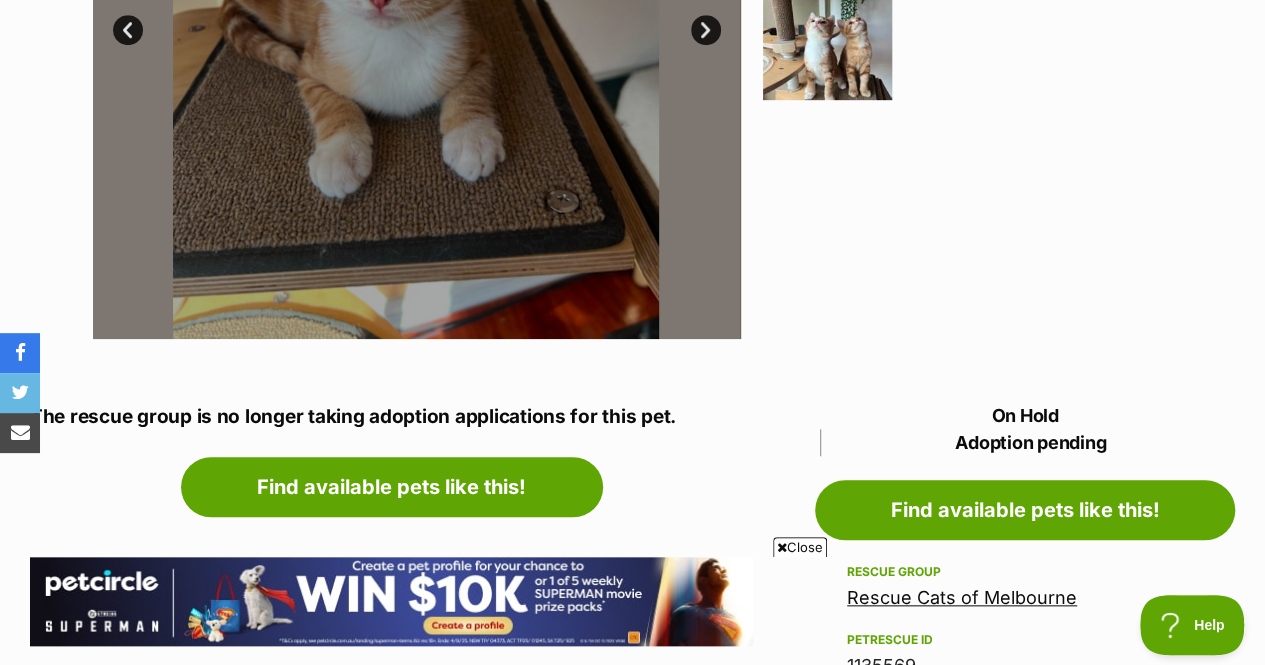 scroll, scrollTop: 323, scrollLeft: 0, axis: vertical 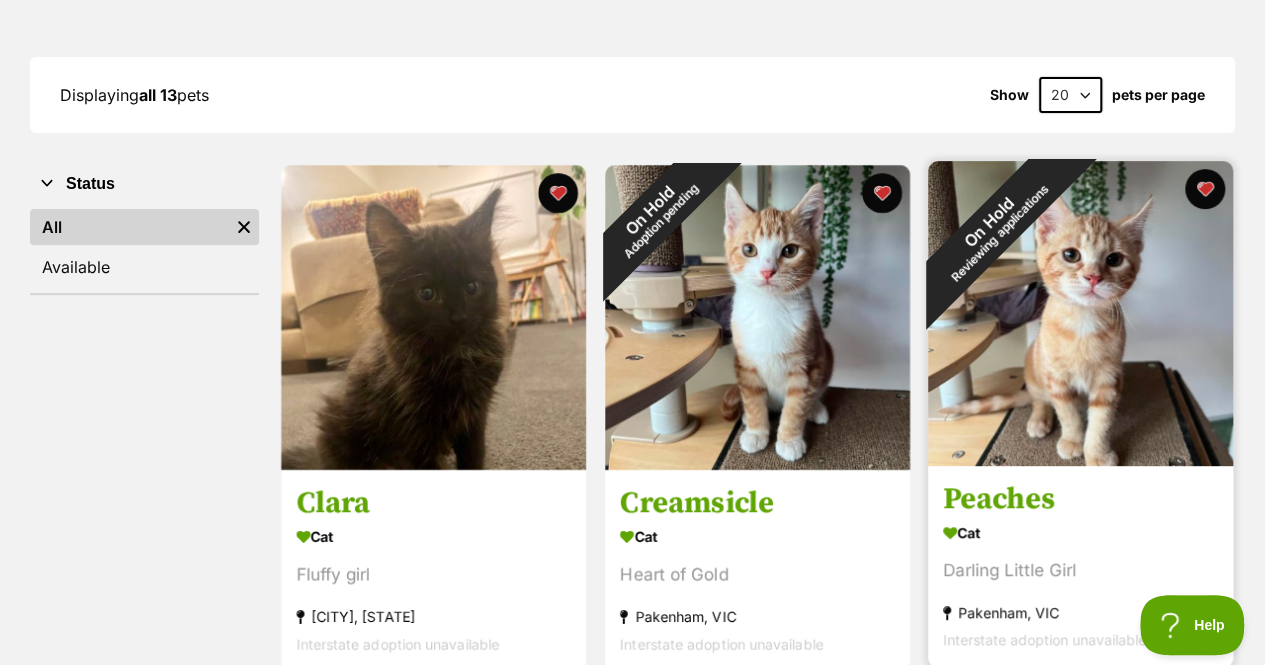 click on "Peaches" at bounding box center (1080, 499) 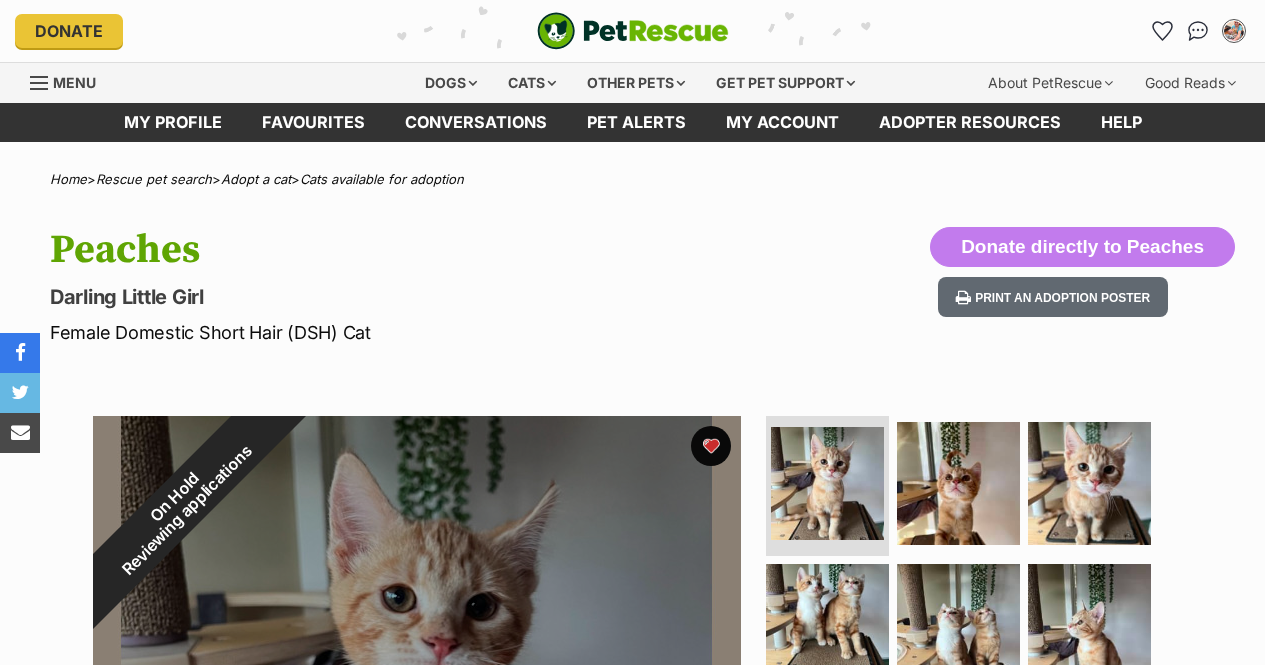 scroll, scrollTop: 0, scrollLeft: 0, axis: both 